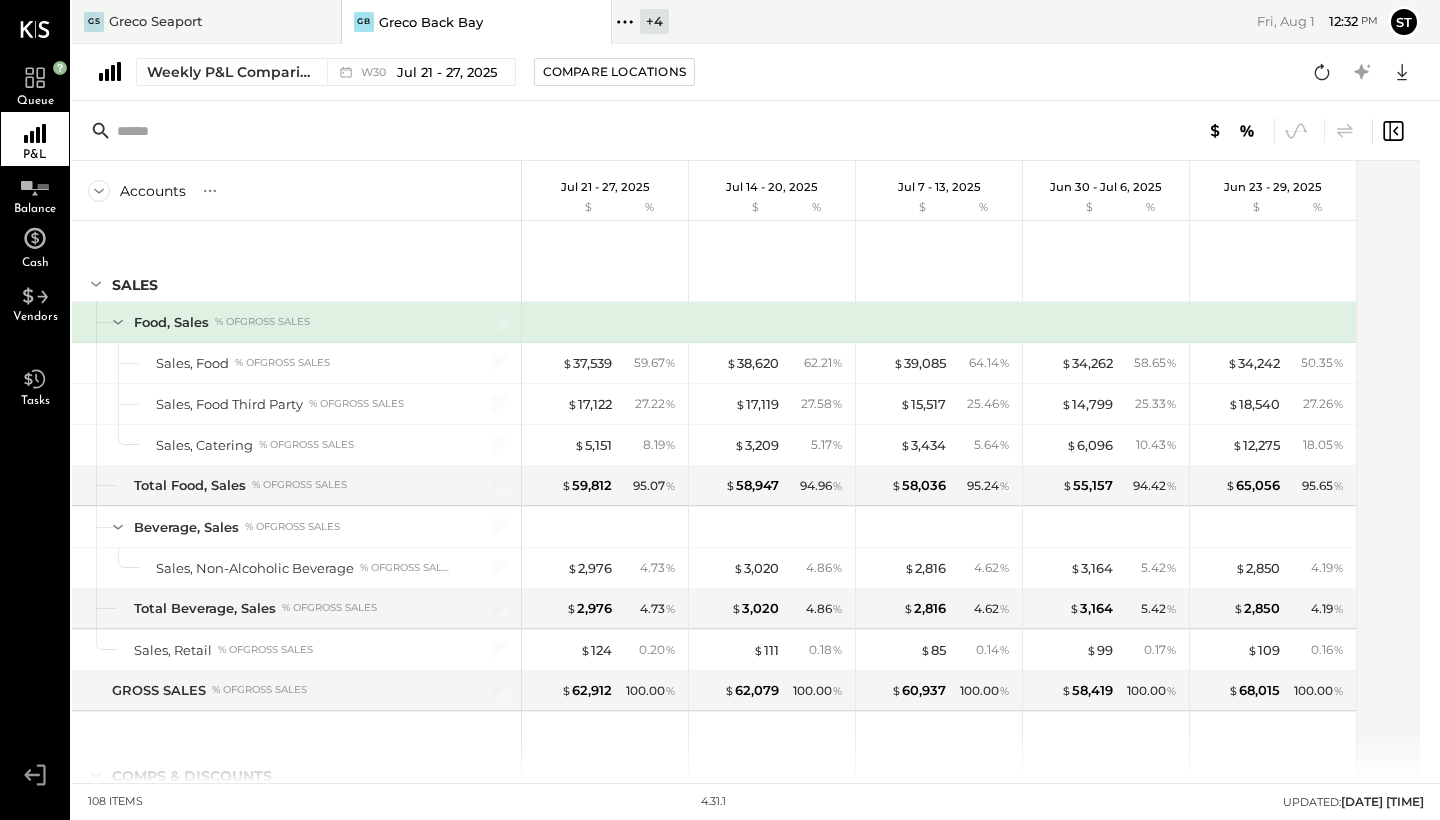 scroll, scrollTop: 0, scrollLeft: 0, axis: both 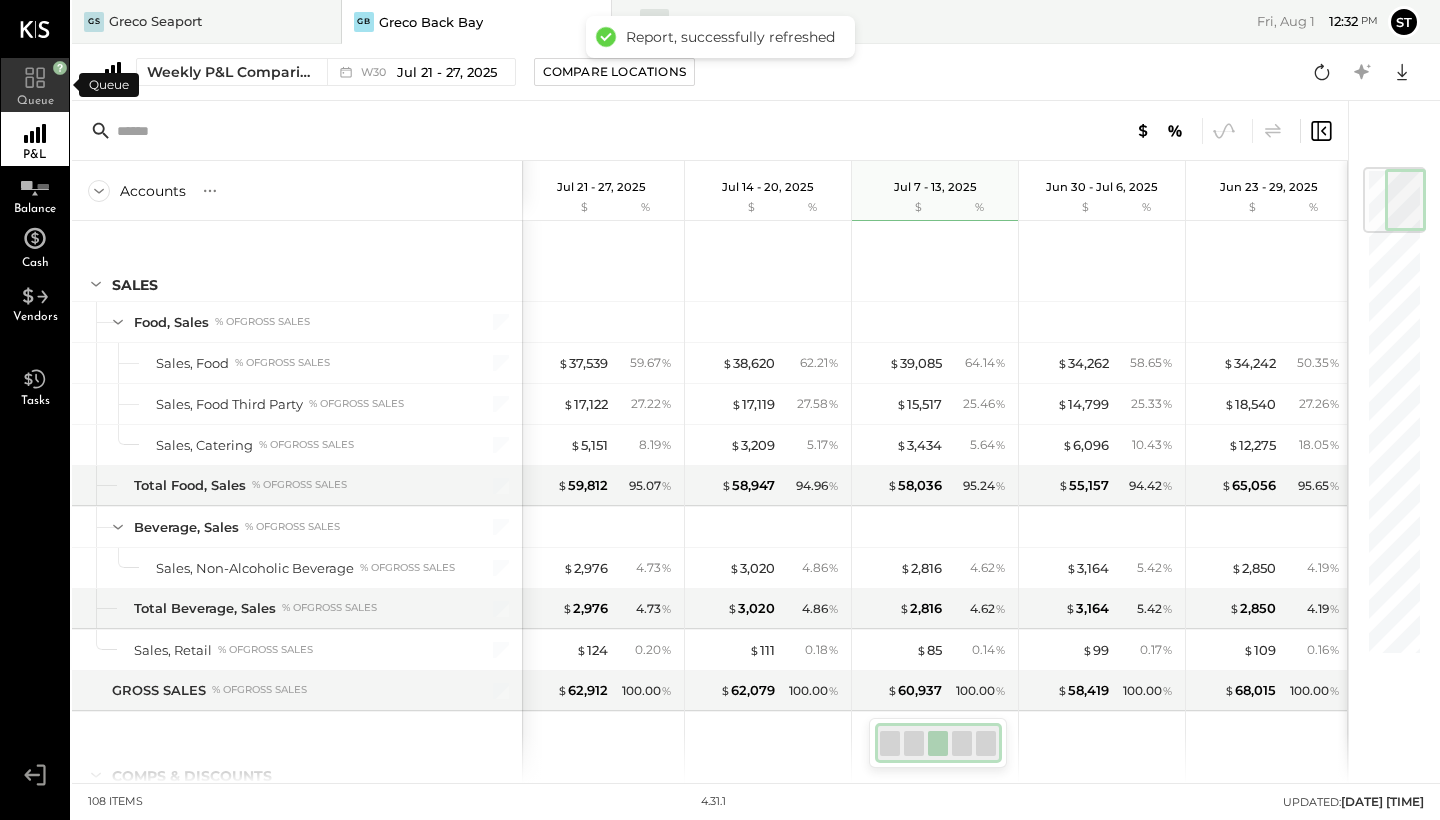 click 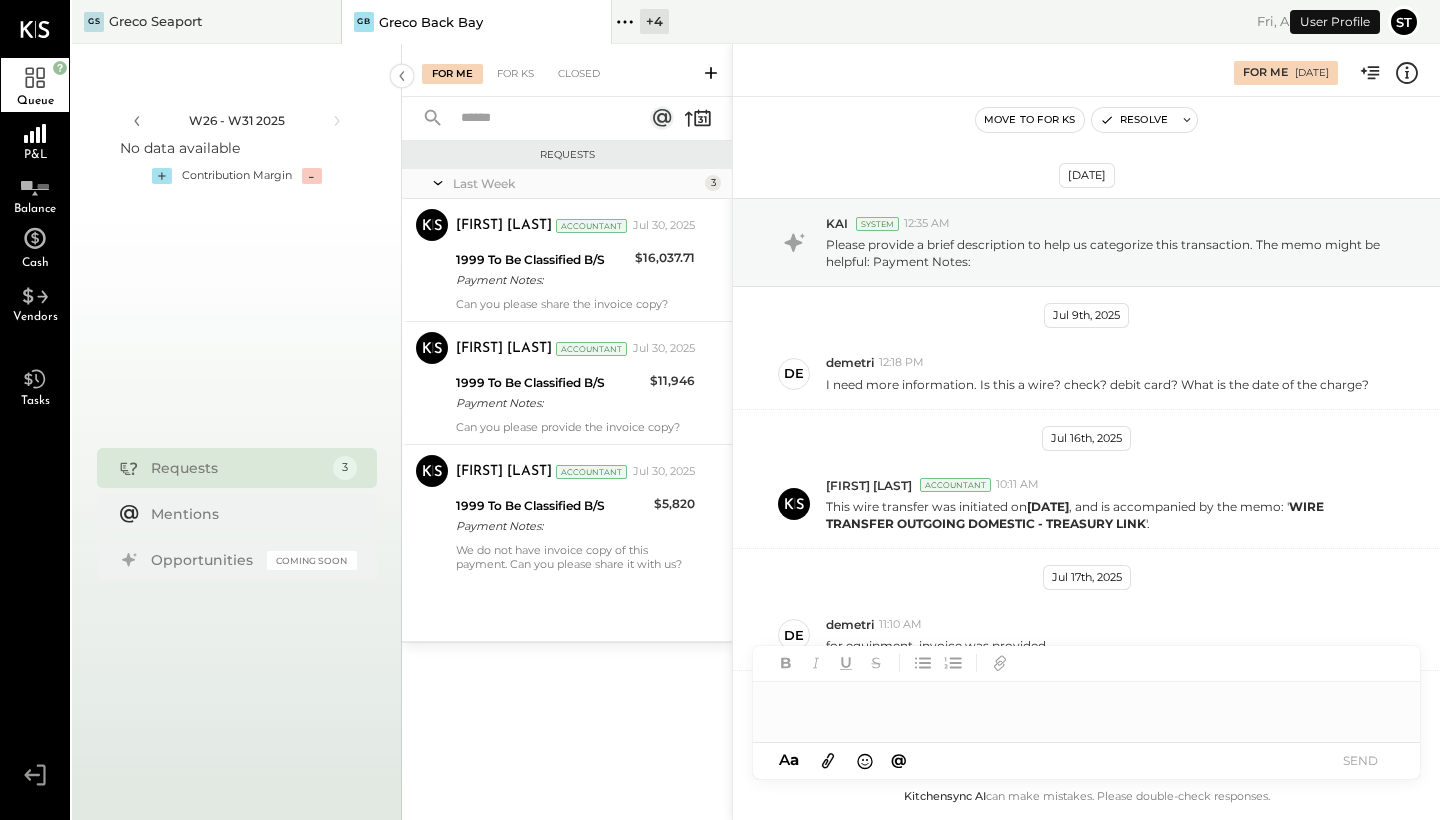 scroll, scrollTop: 432, scrollLeft: 0, axis: vertical 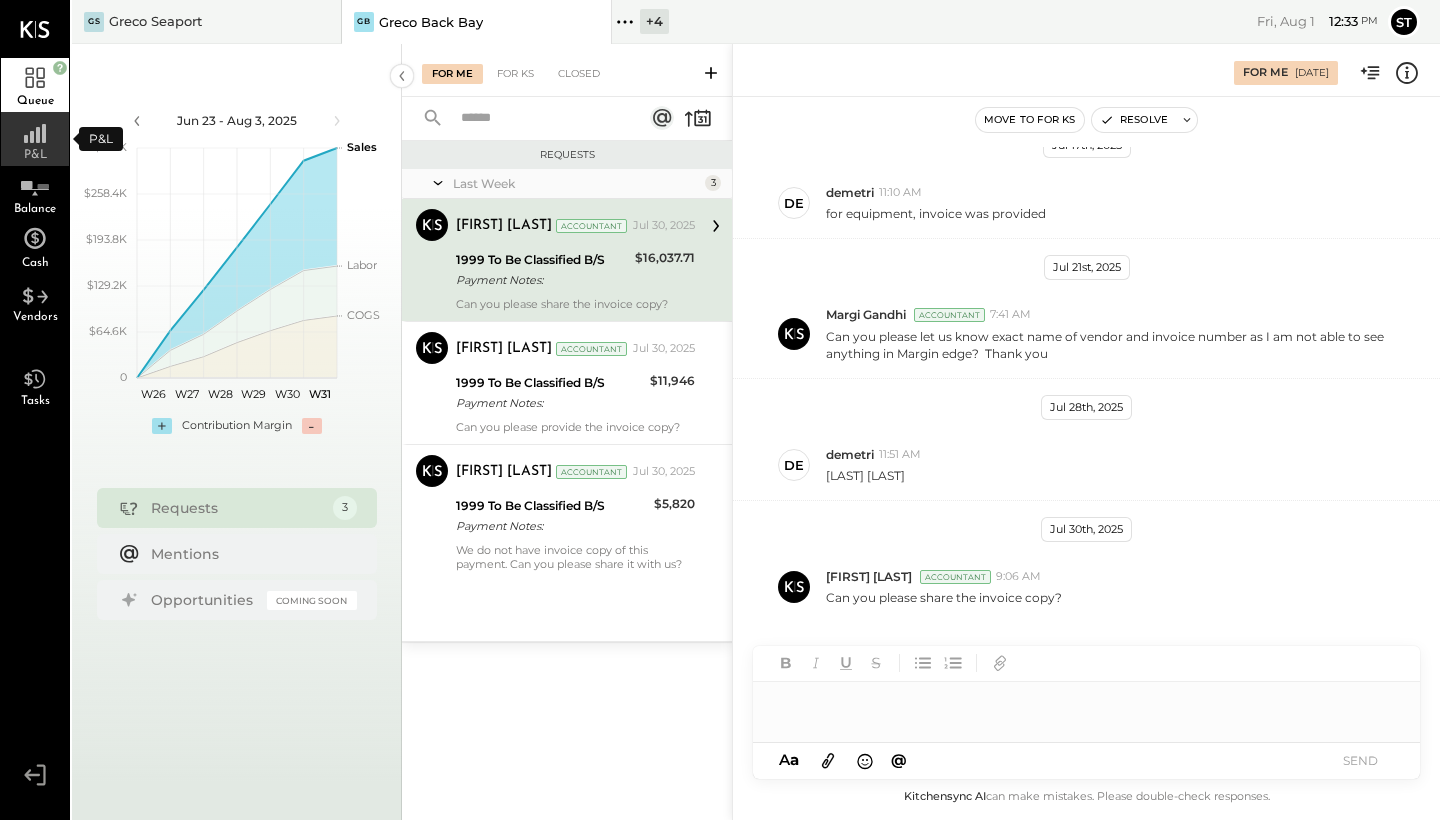 click on "P&L" at bounding box center [35, 155] 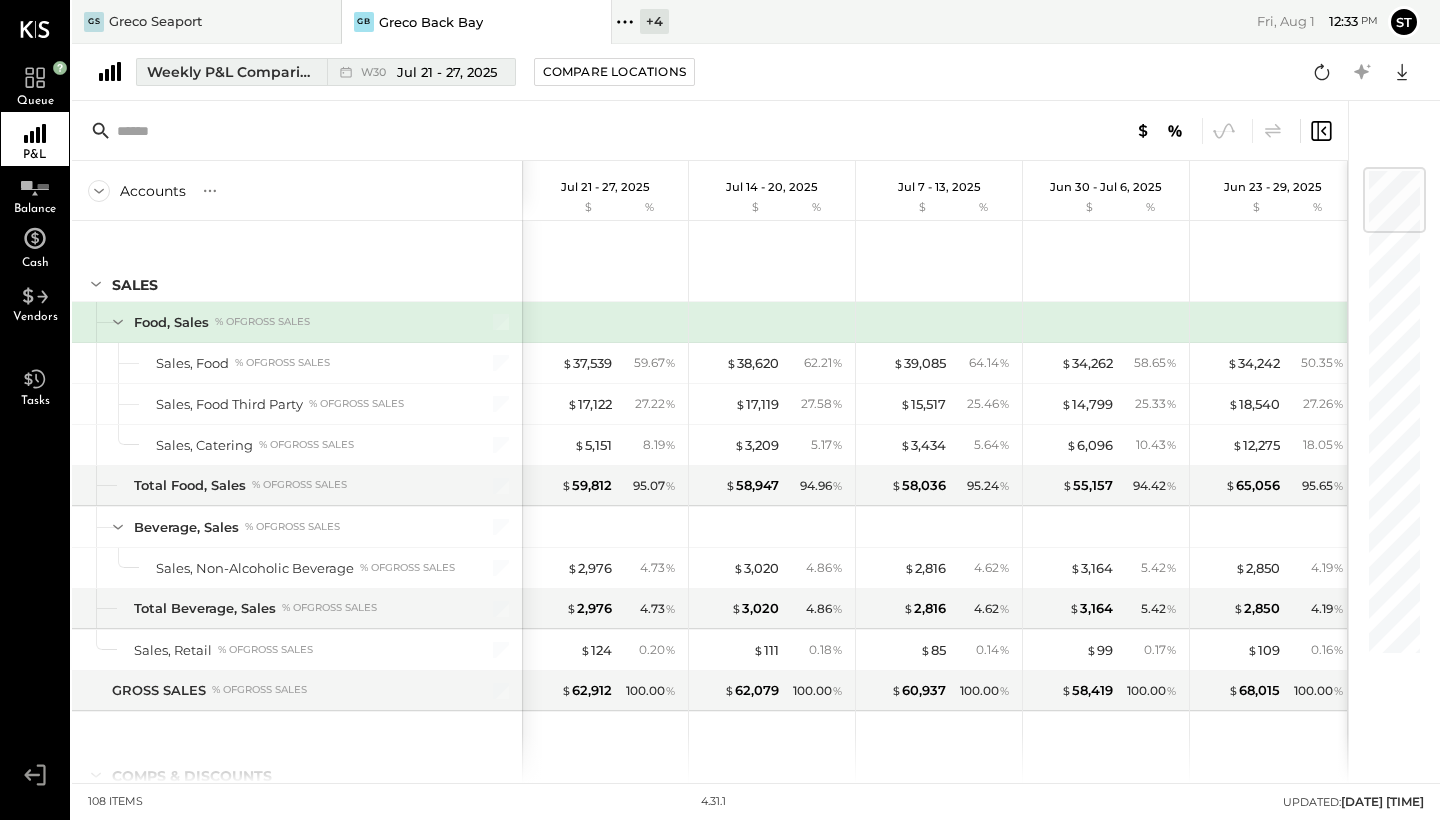click on "Jul 21 - 27, 2025" at bounding box center [447, 72] 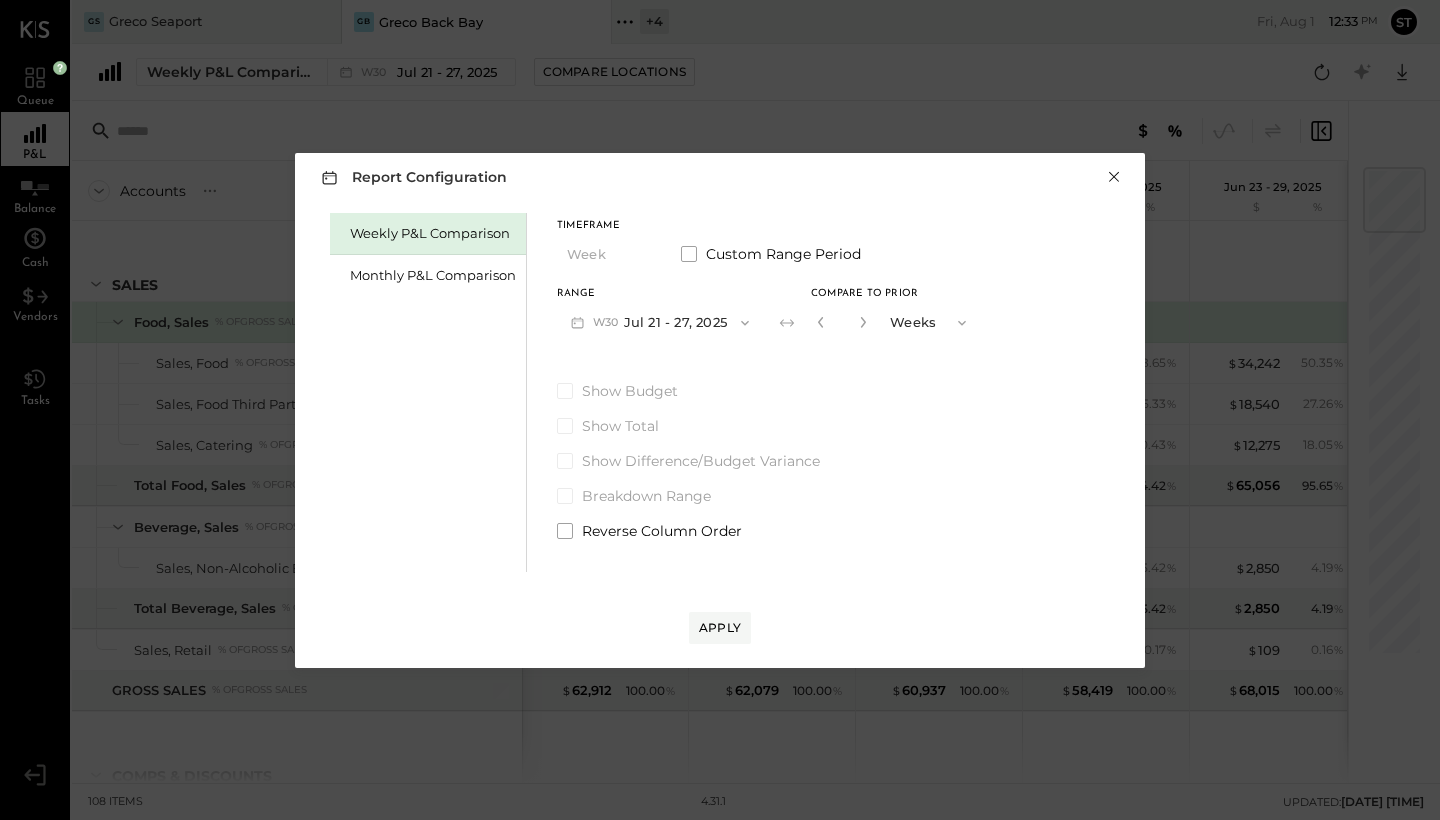 click on "×" at bounding box center (1114, 177) 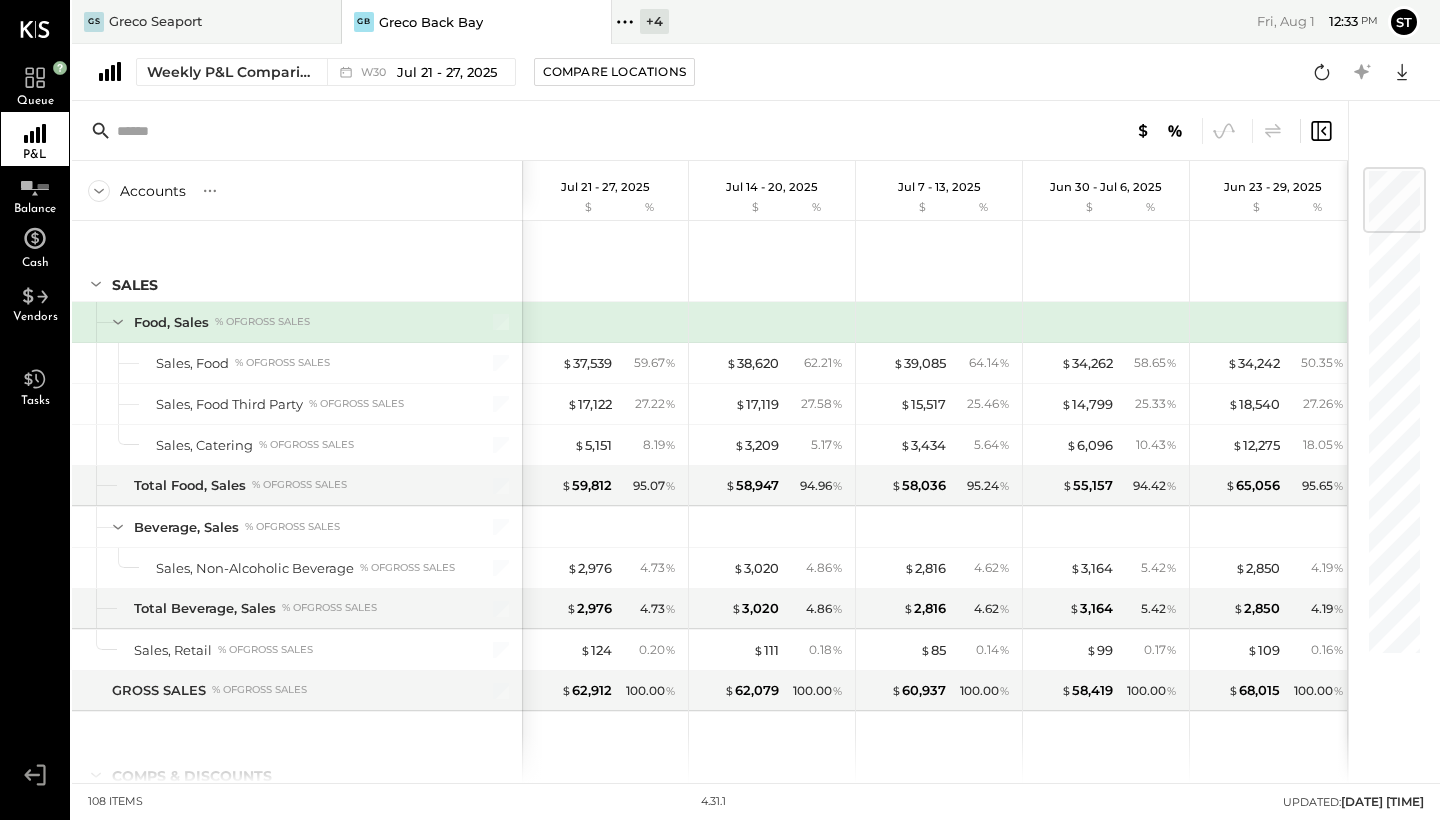 click at bounding box center (576, 22) 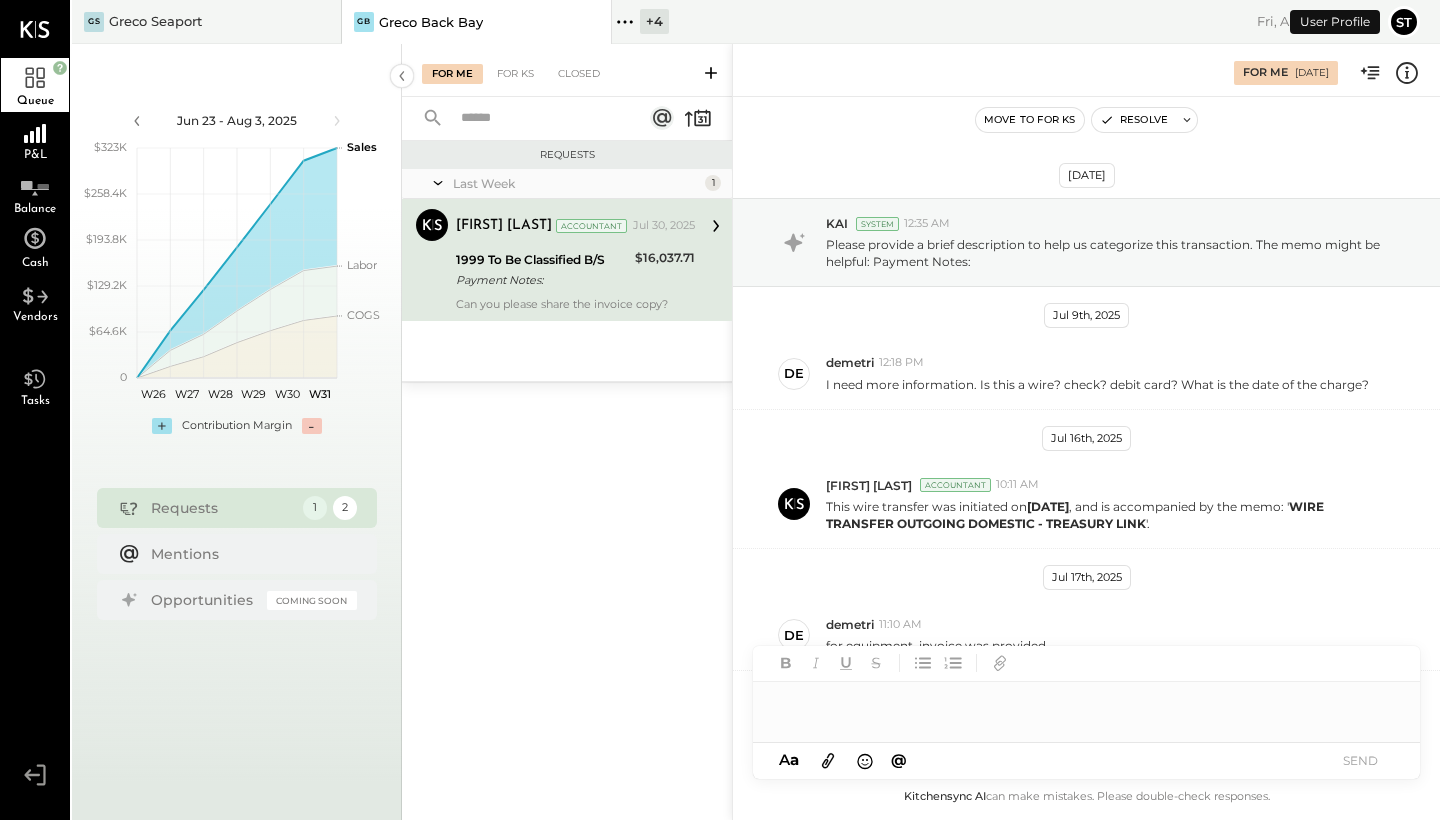 scroll, scrollTop: 432, scrollLeft: 0, axis: vertical 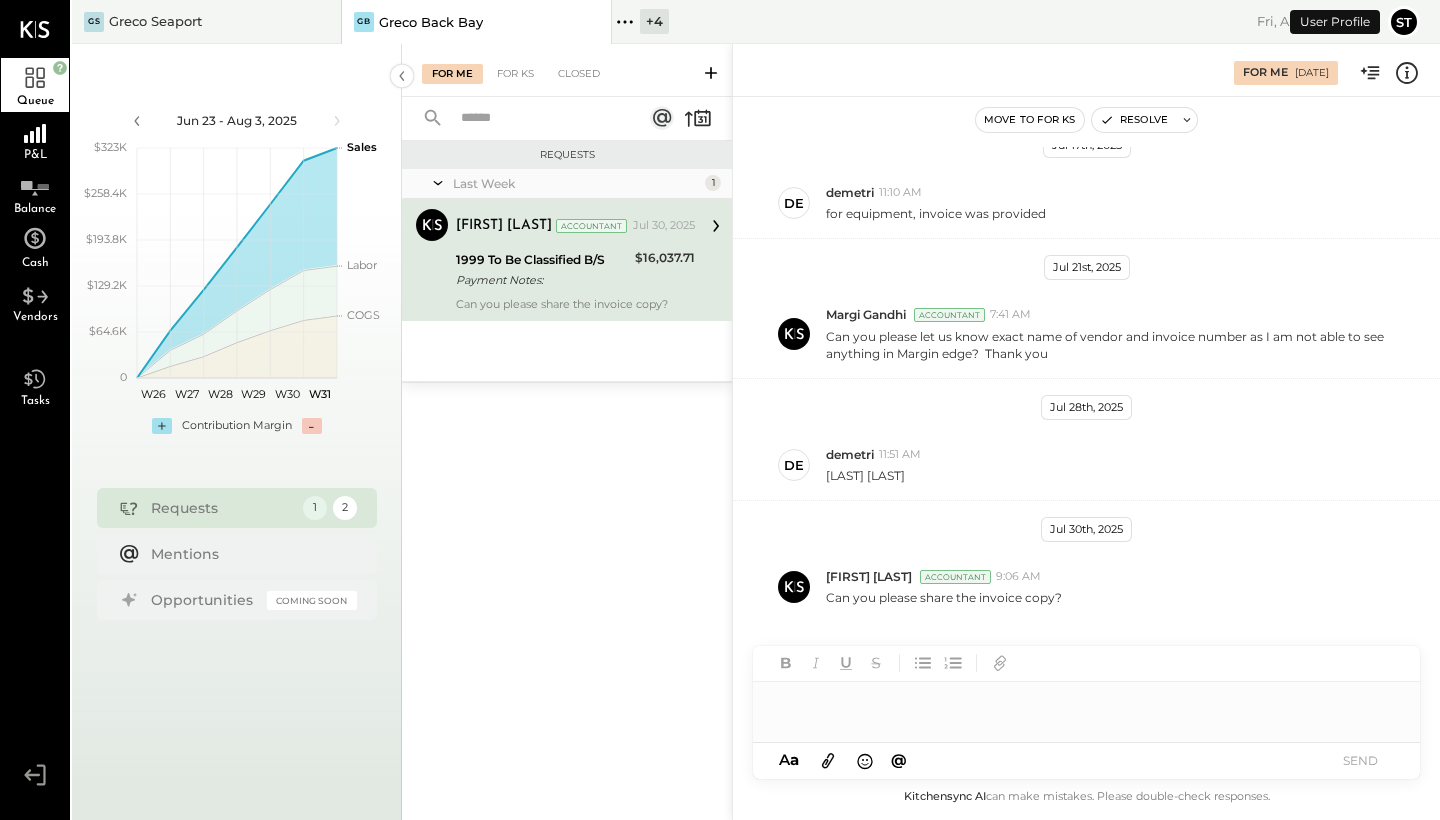 click 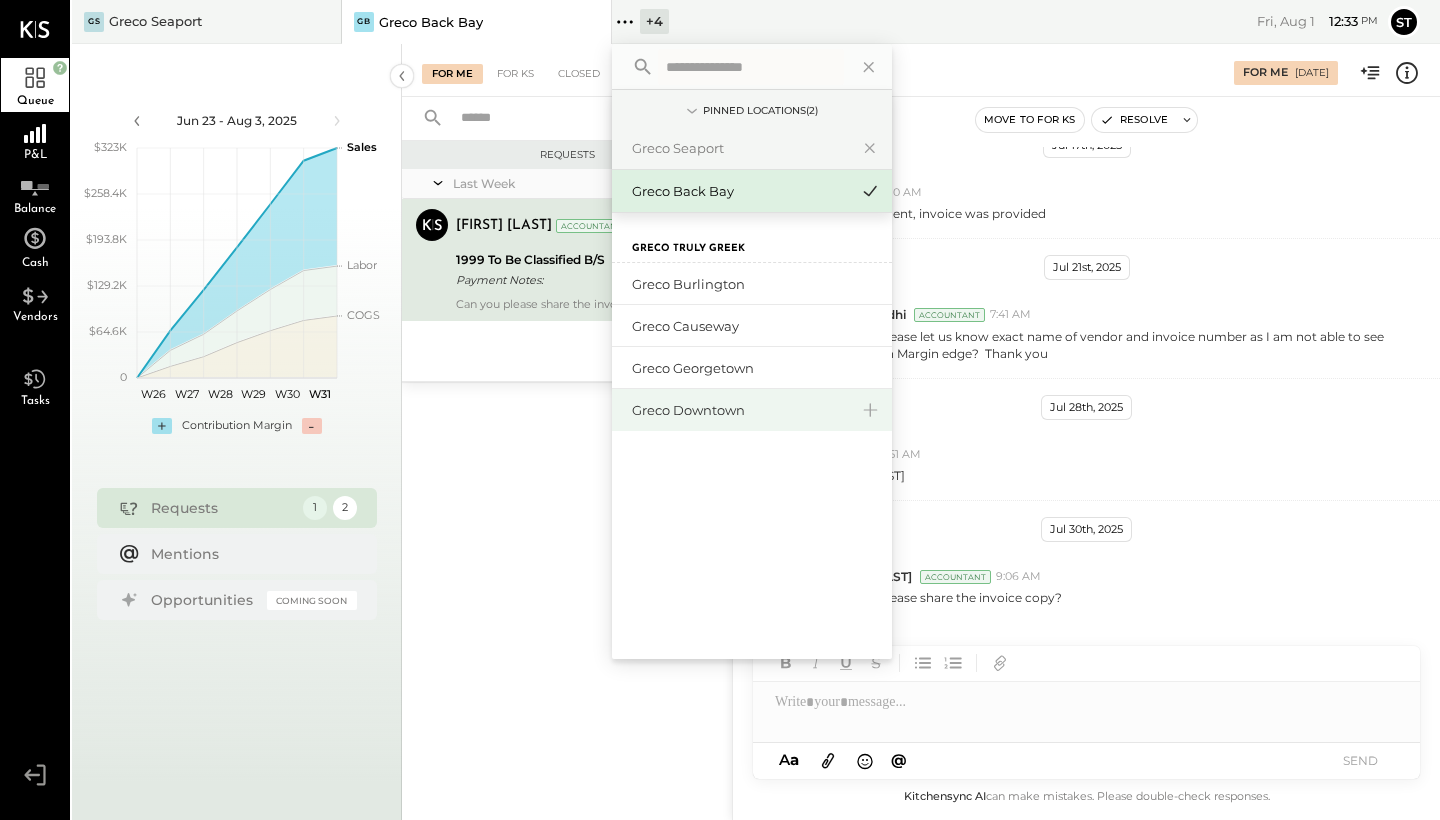 click on "Greco Downtown" at bounding box center (740, 410) 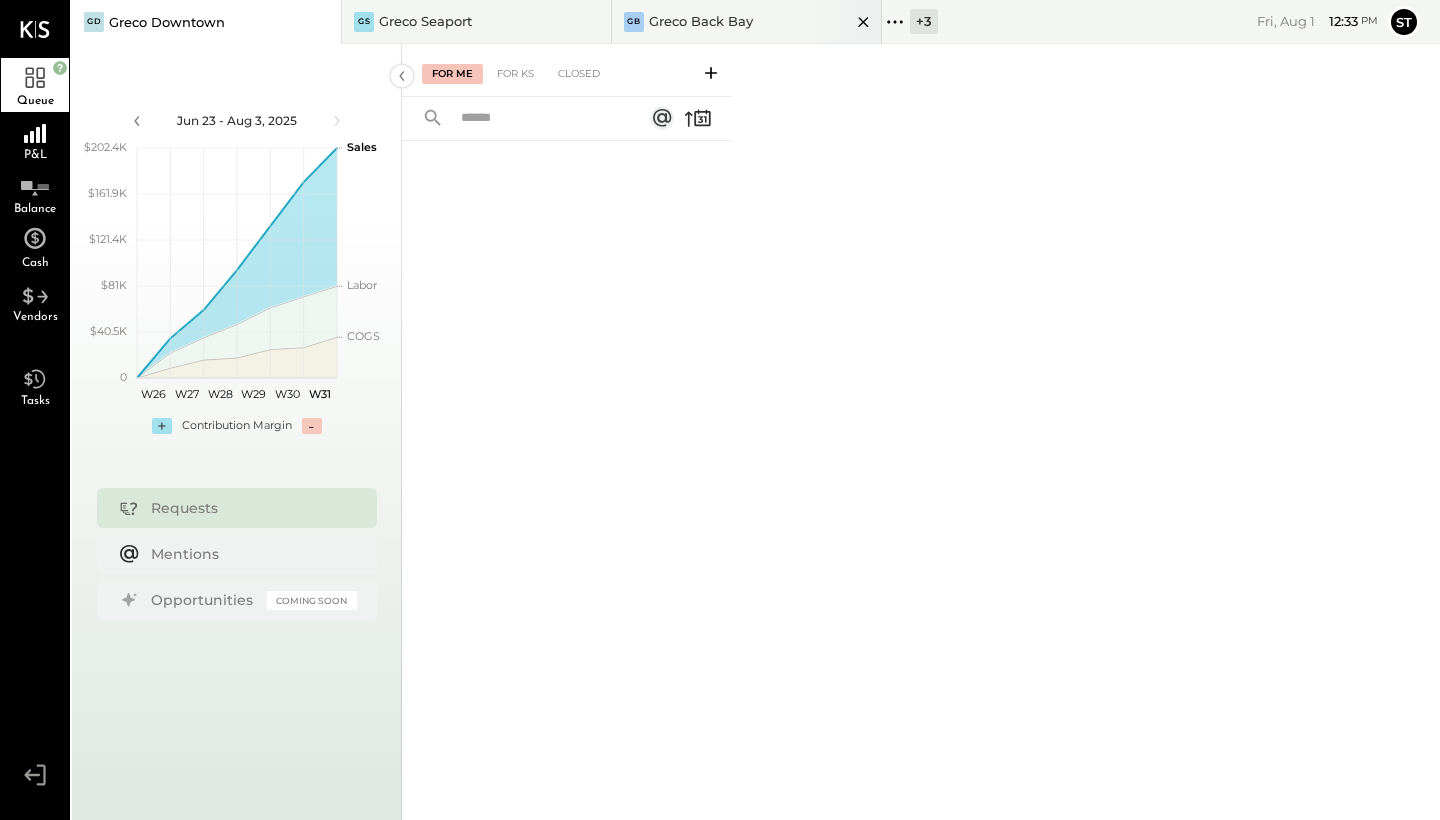 click 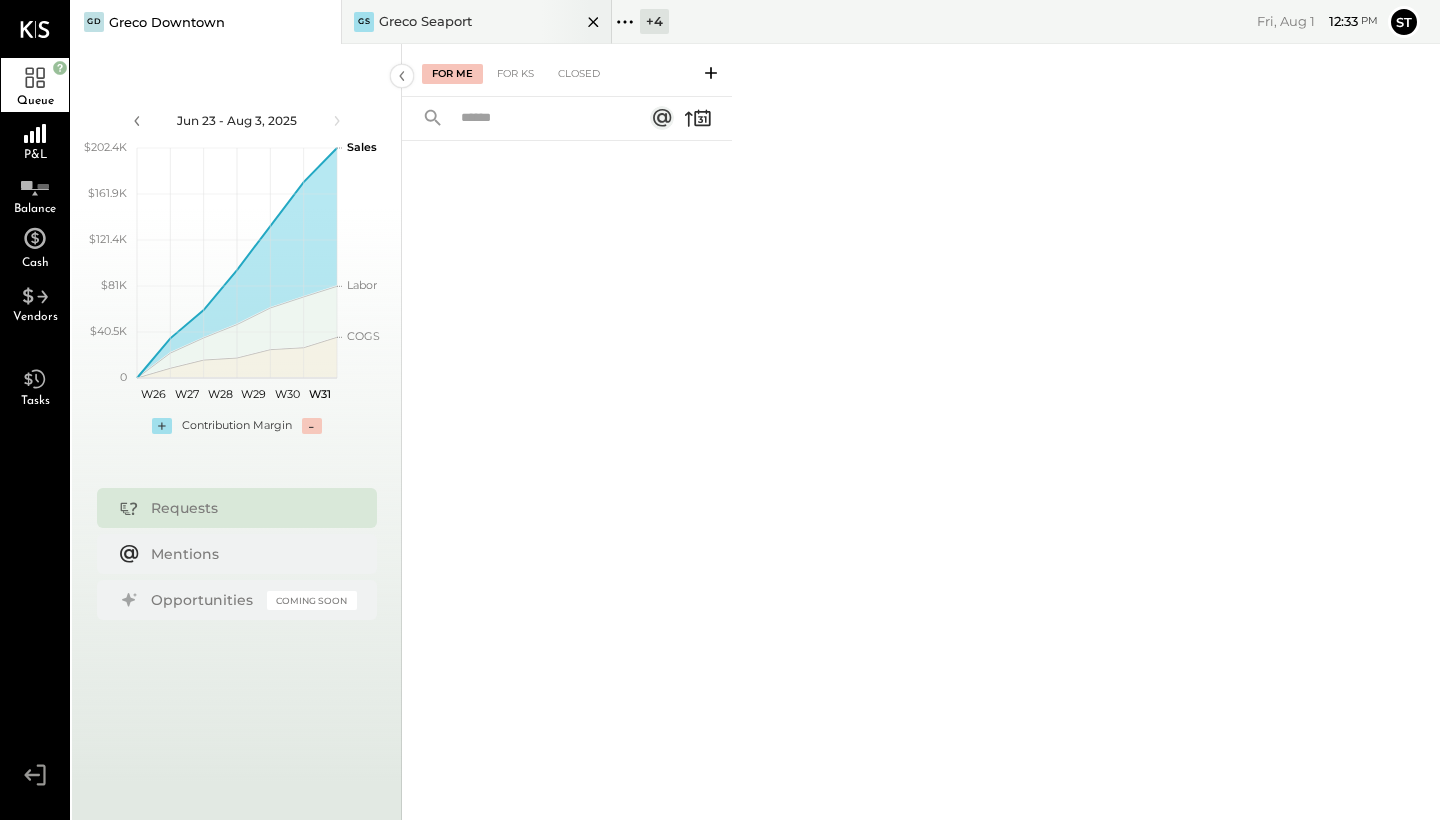click on "GS Greco Seaport" at bounding box center [461, 22] 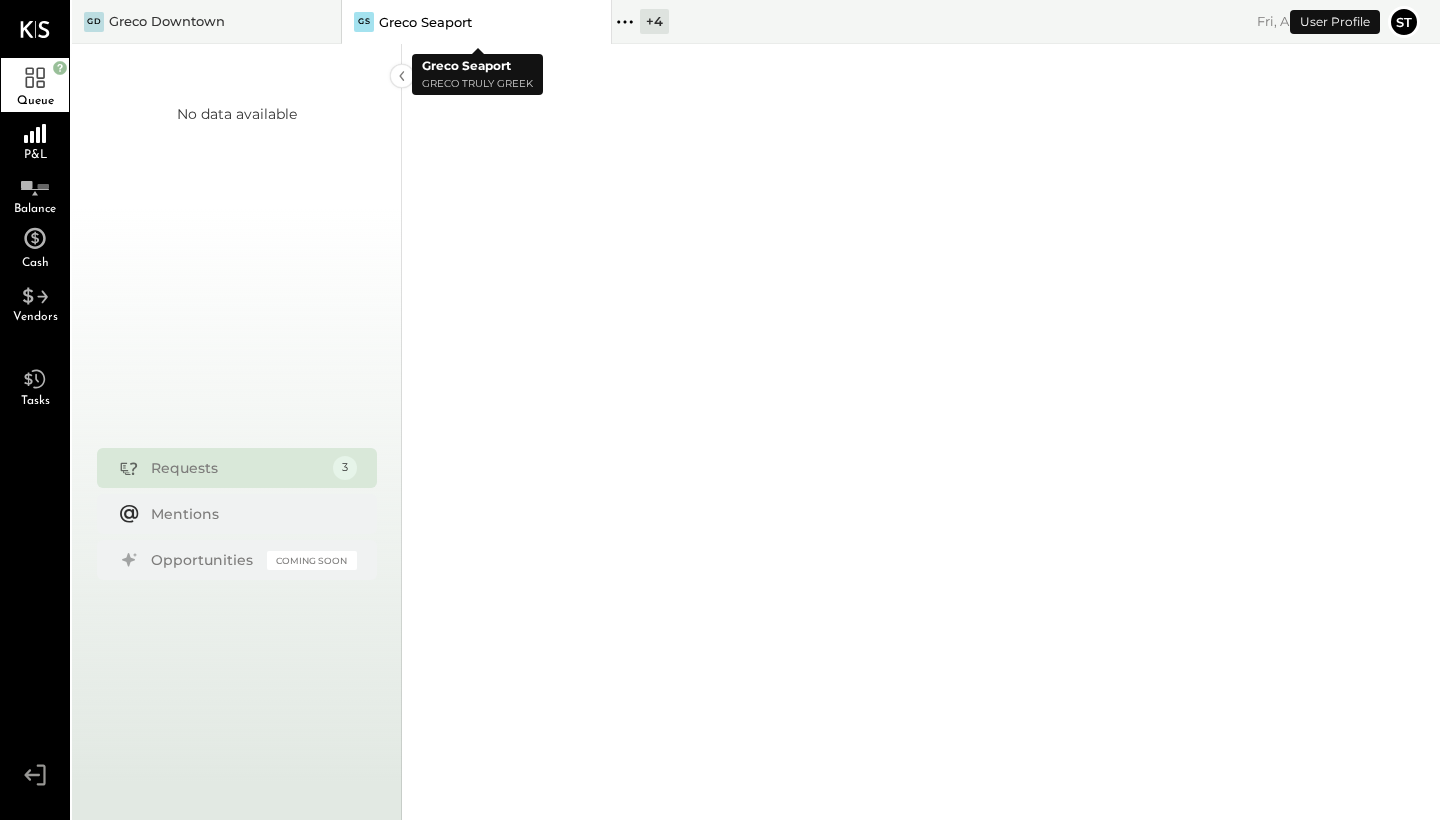 click on "GS Greco Seaport" at bounding box center [461, 22] 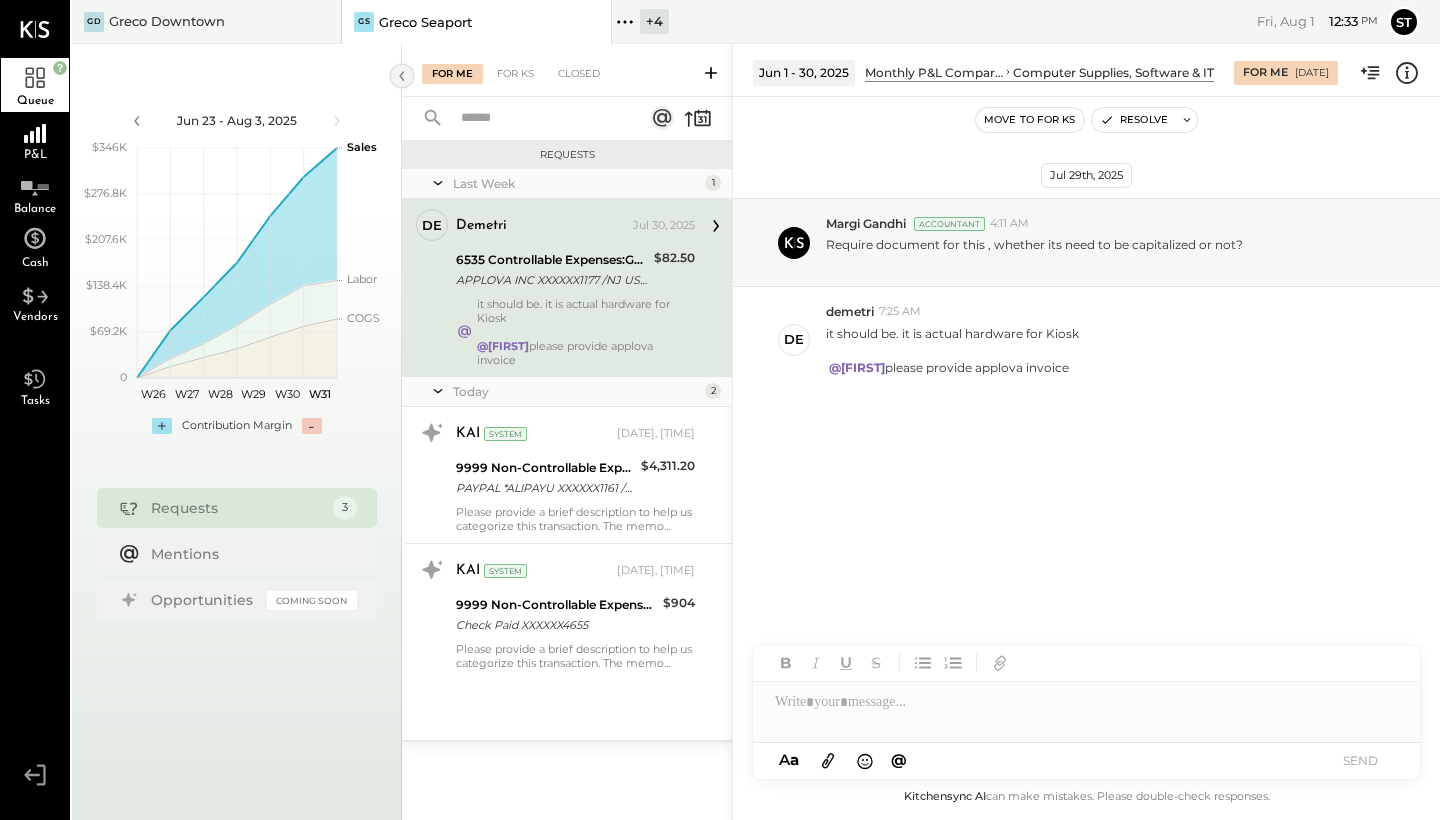 click 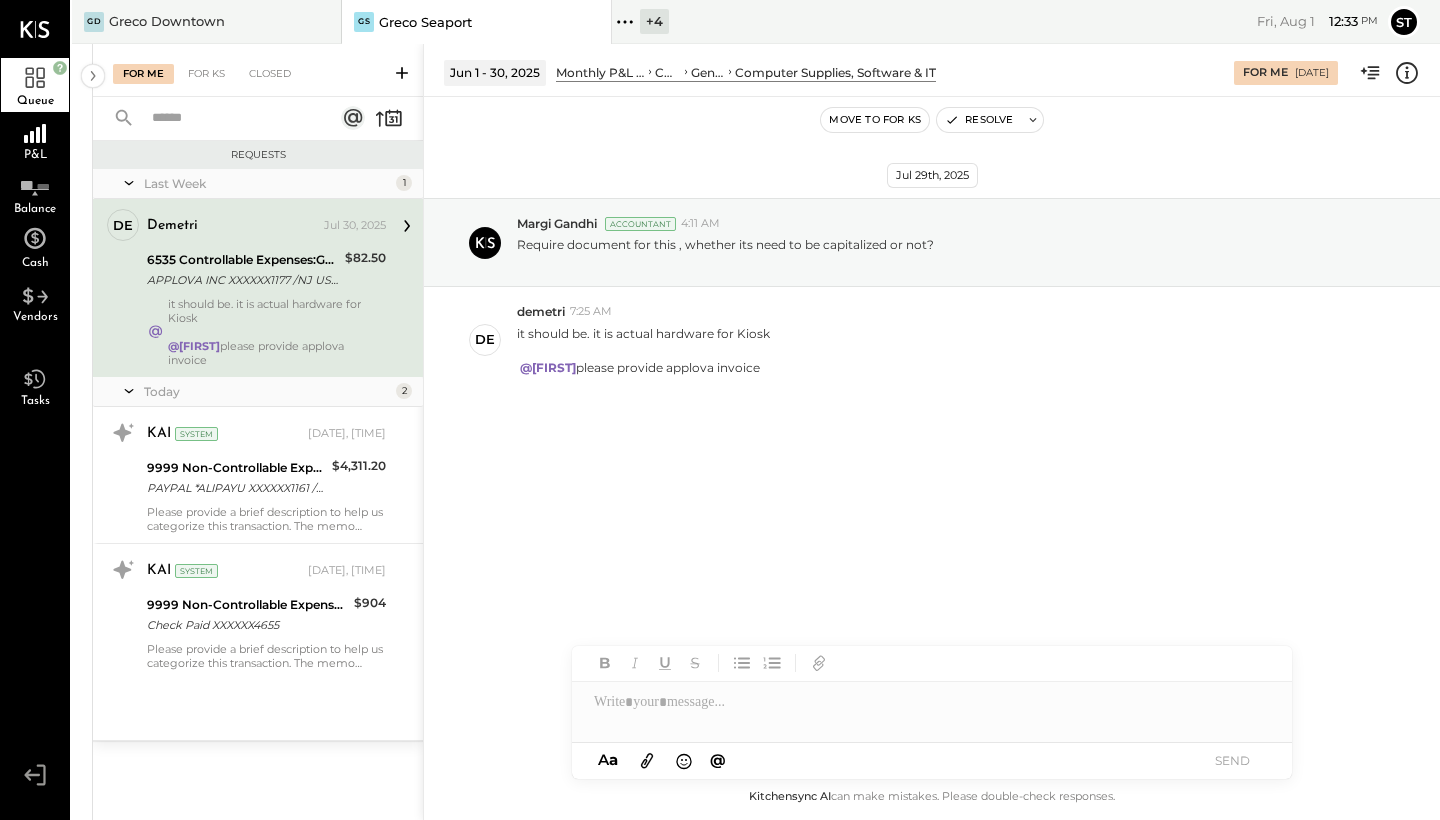 click 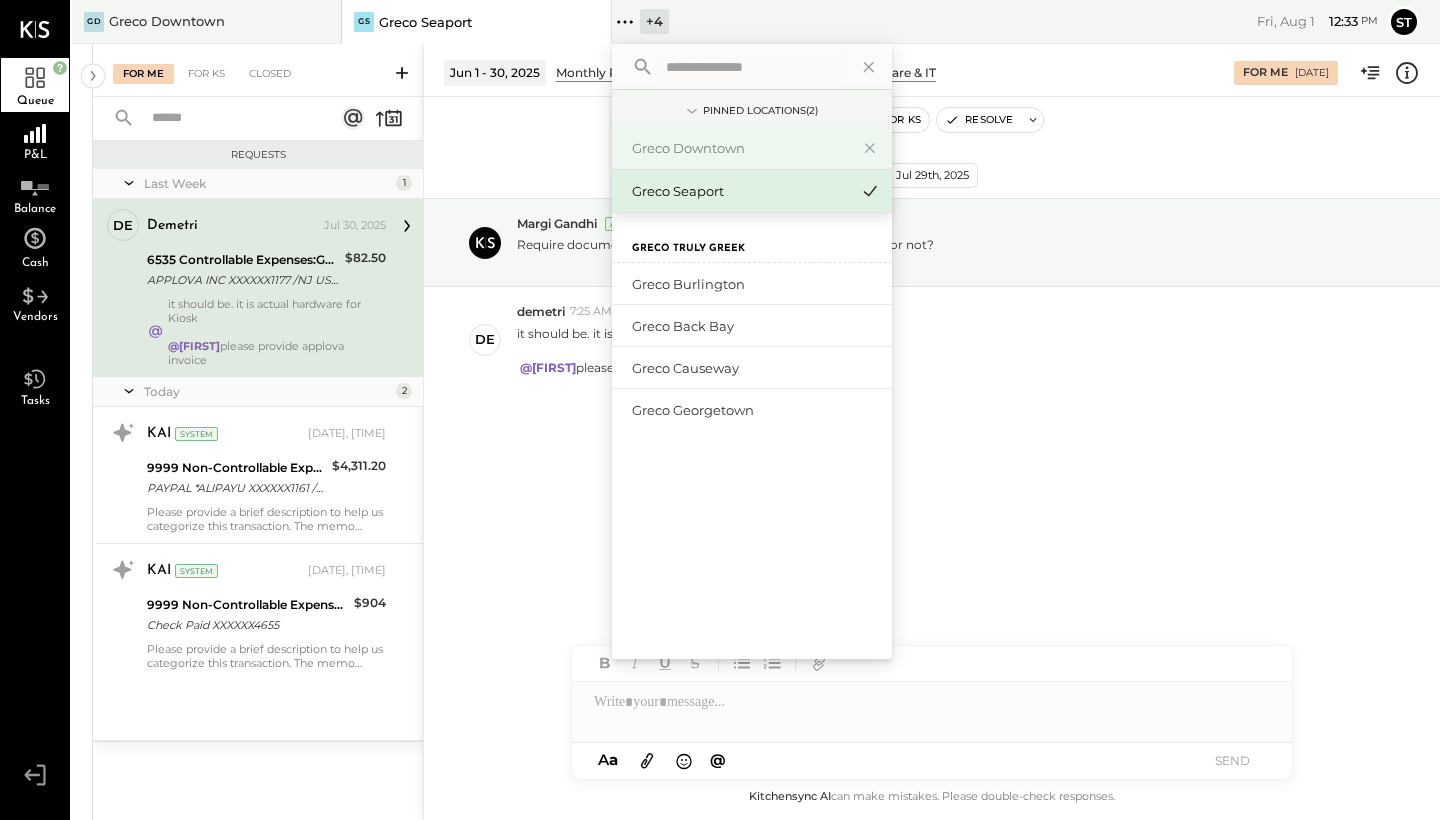 click on "Greco Downtown" at bounding box center [740, 148] 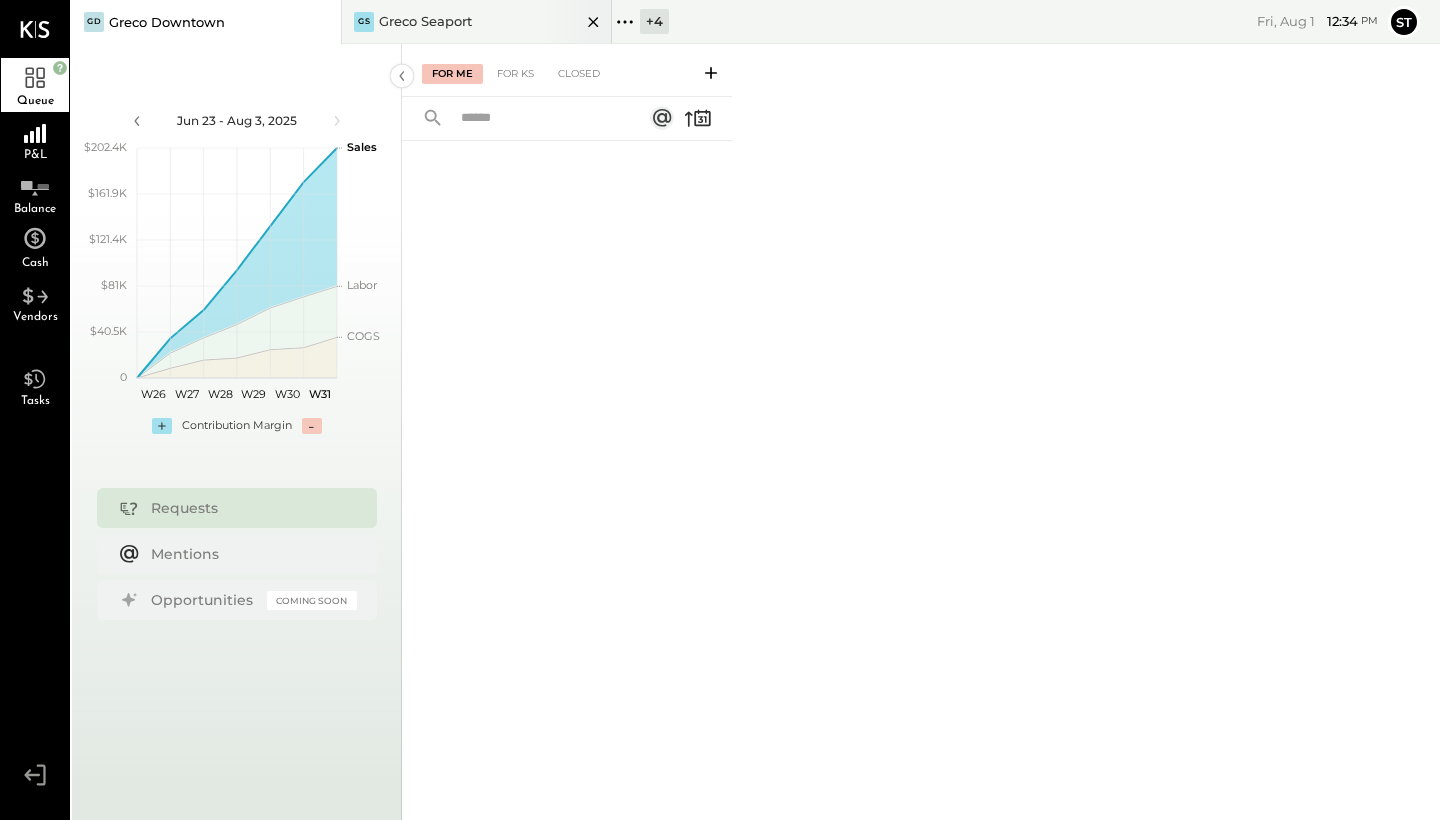 click 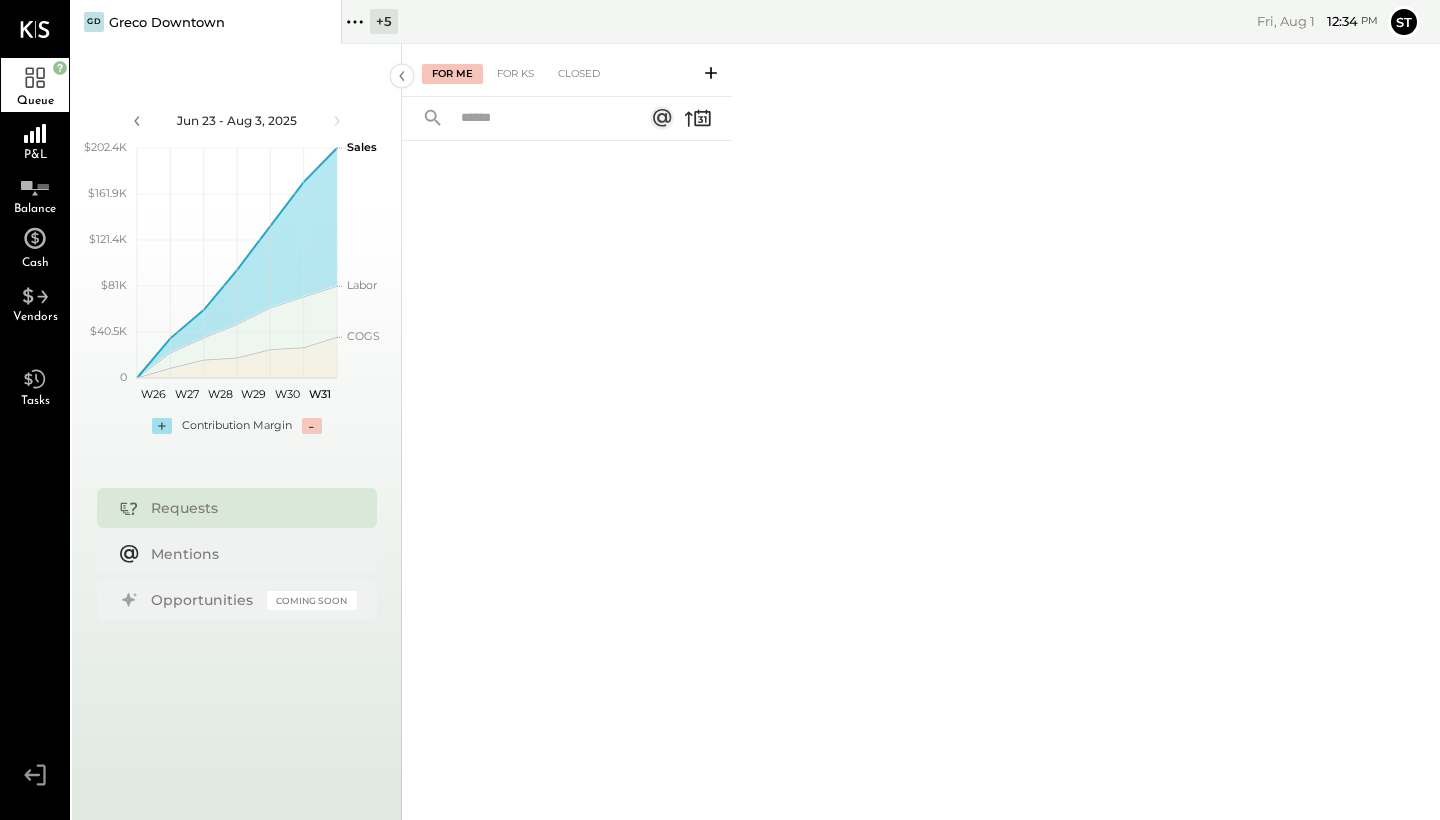 click on "+ 5" at bounding box center (384, 21) 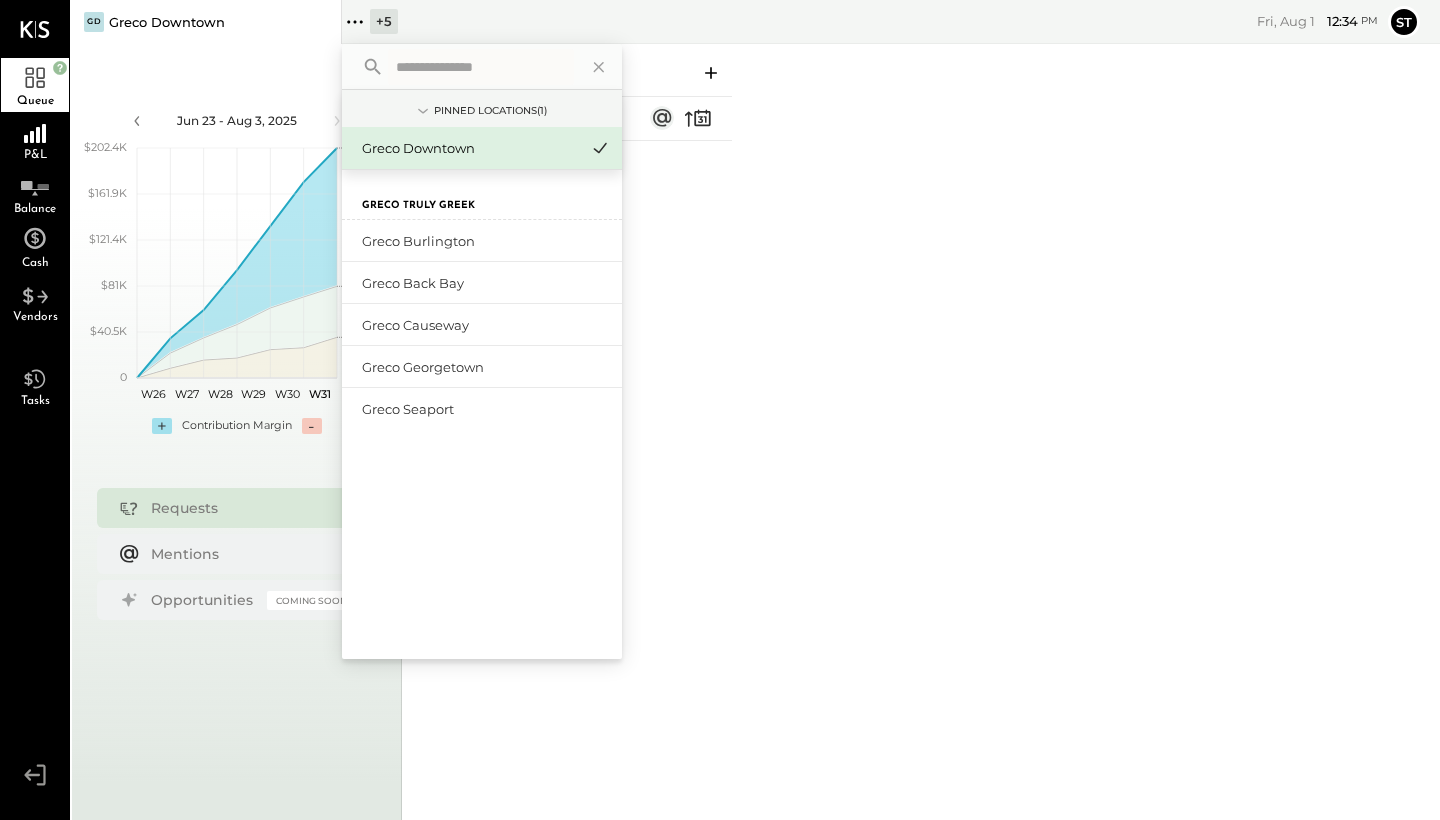 click on "Greco Downtown" at bounding box center [470, 148] 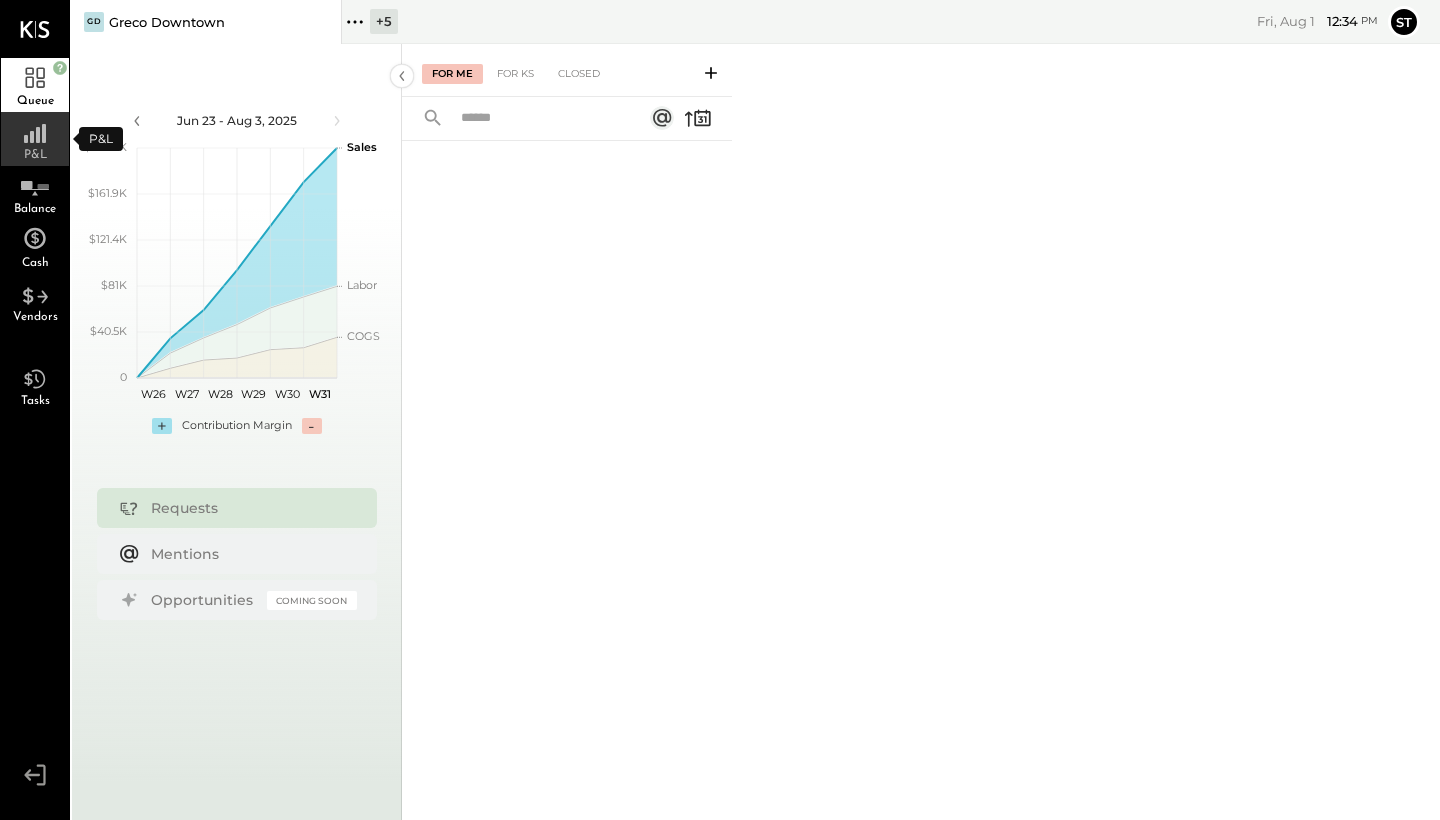 click on "P&L" at bounding box center [35, 155] 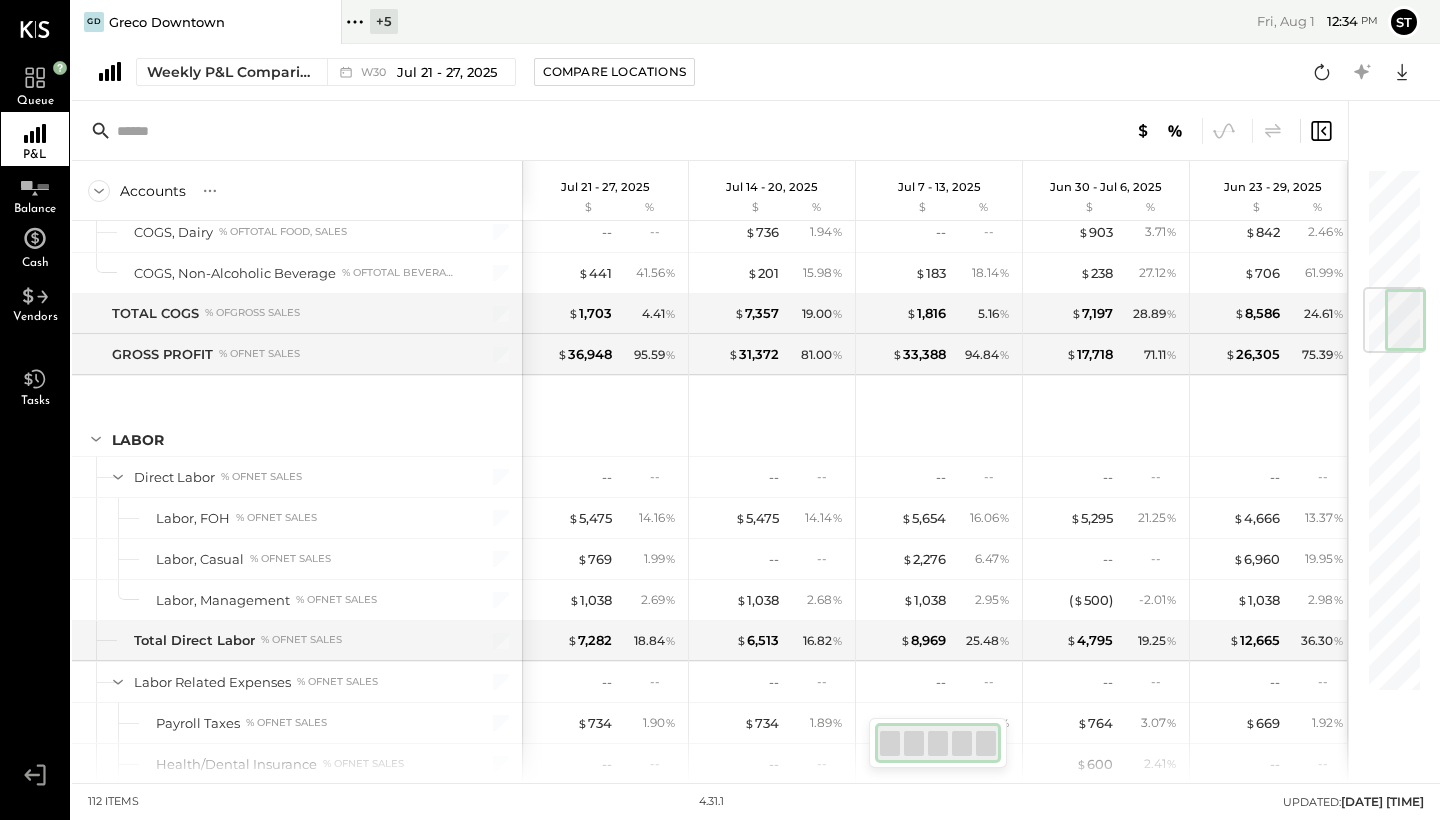 scroll, scrollTop: 1033, scrollLeft: 0, axis: vertical 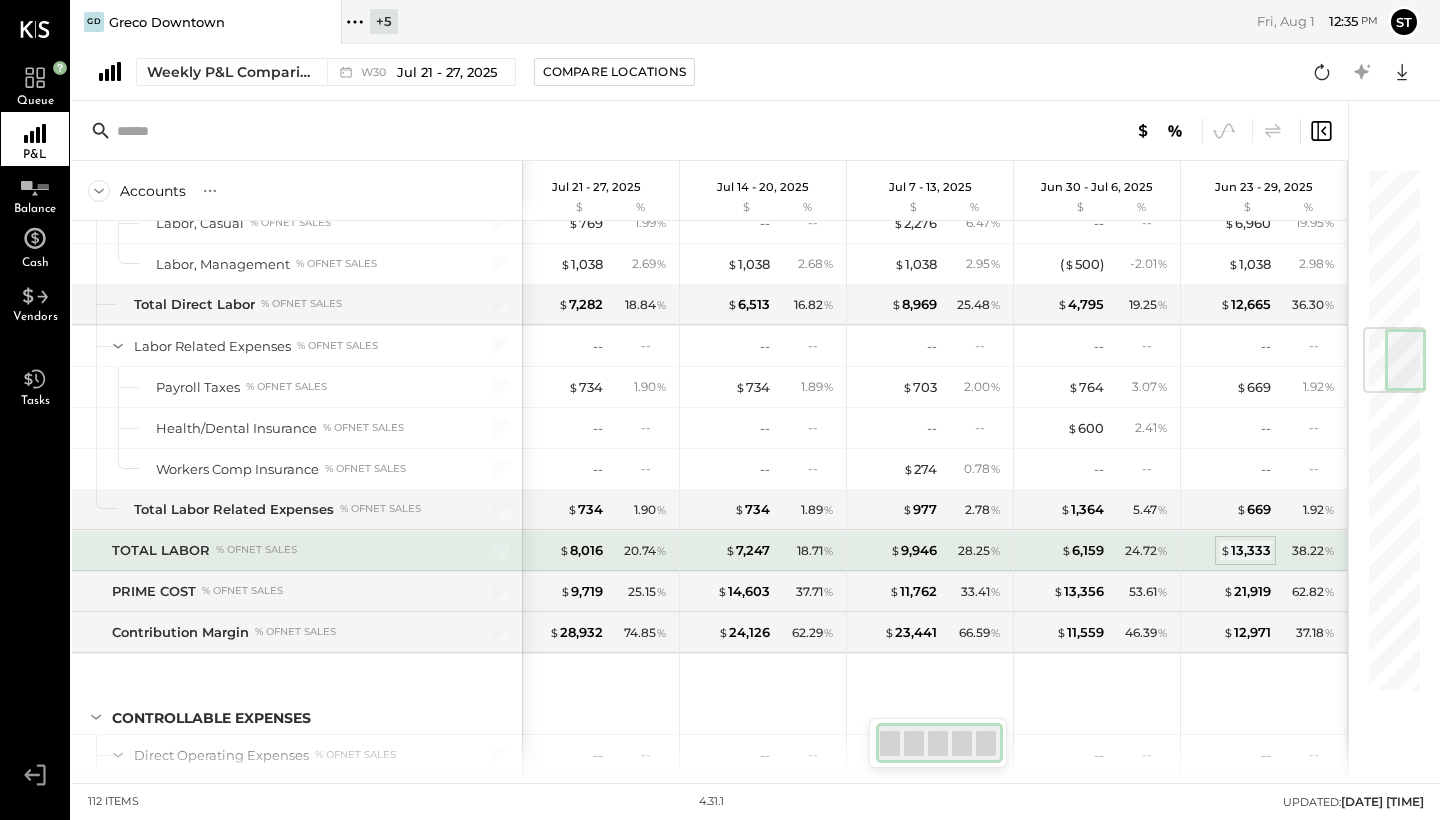 click on "$ 13,333" at bounding box center [1245, 550] 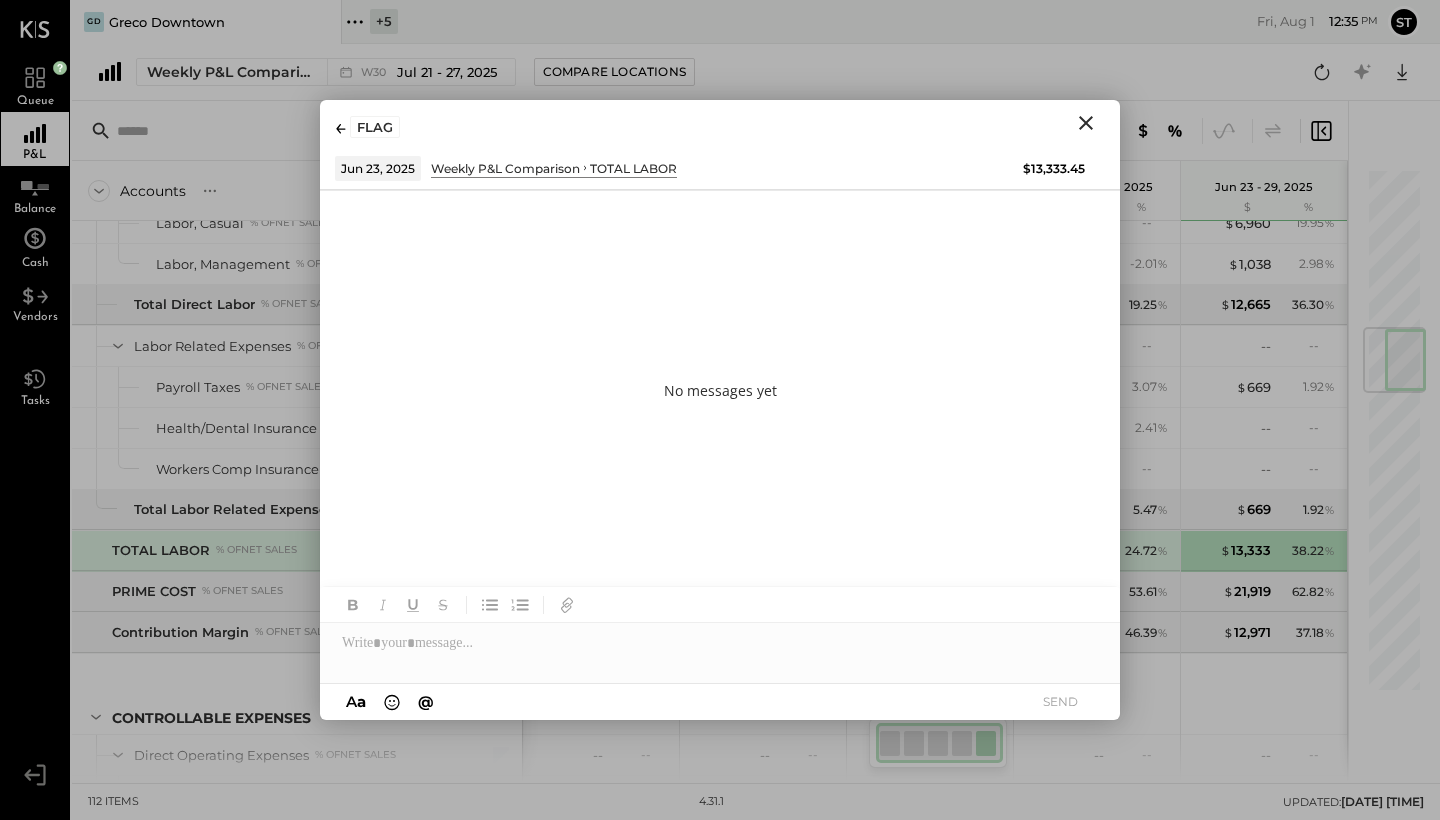click 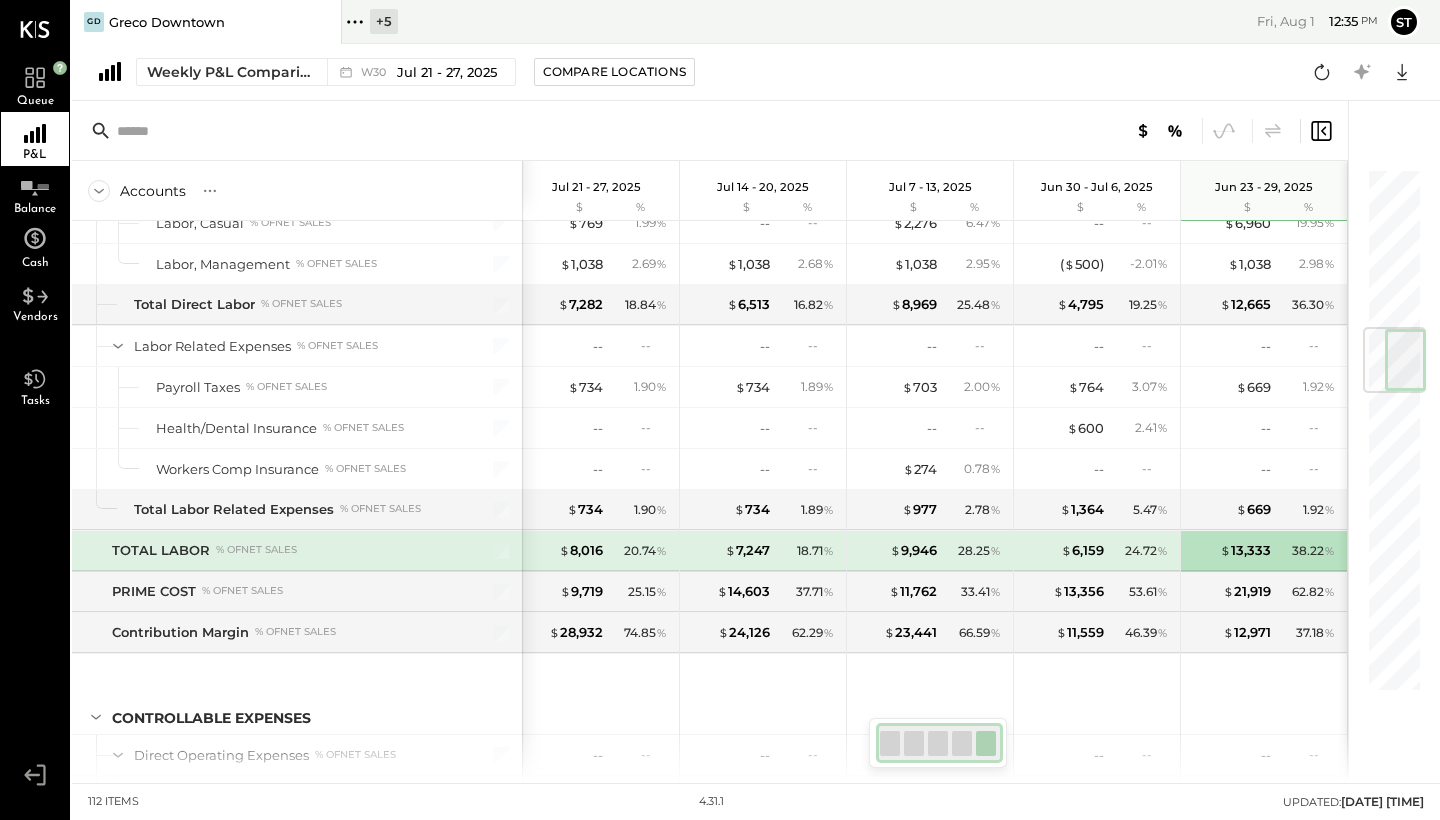 click on "38.22 %" at bounding box center (1313, 551) 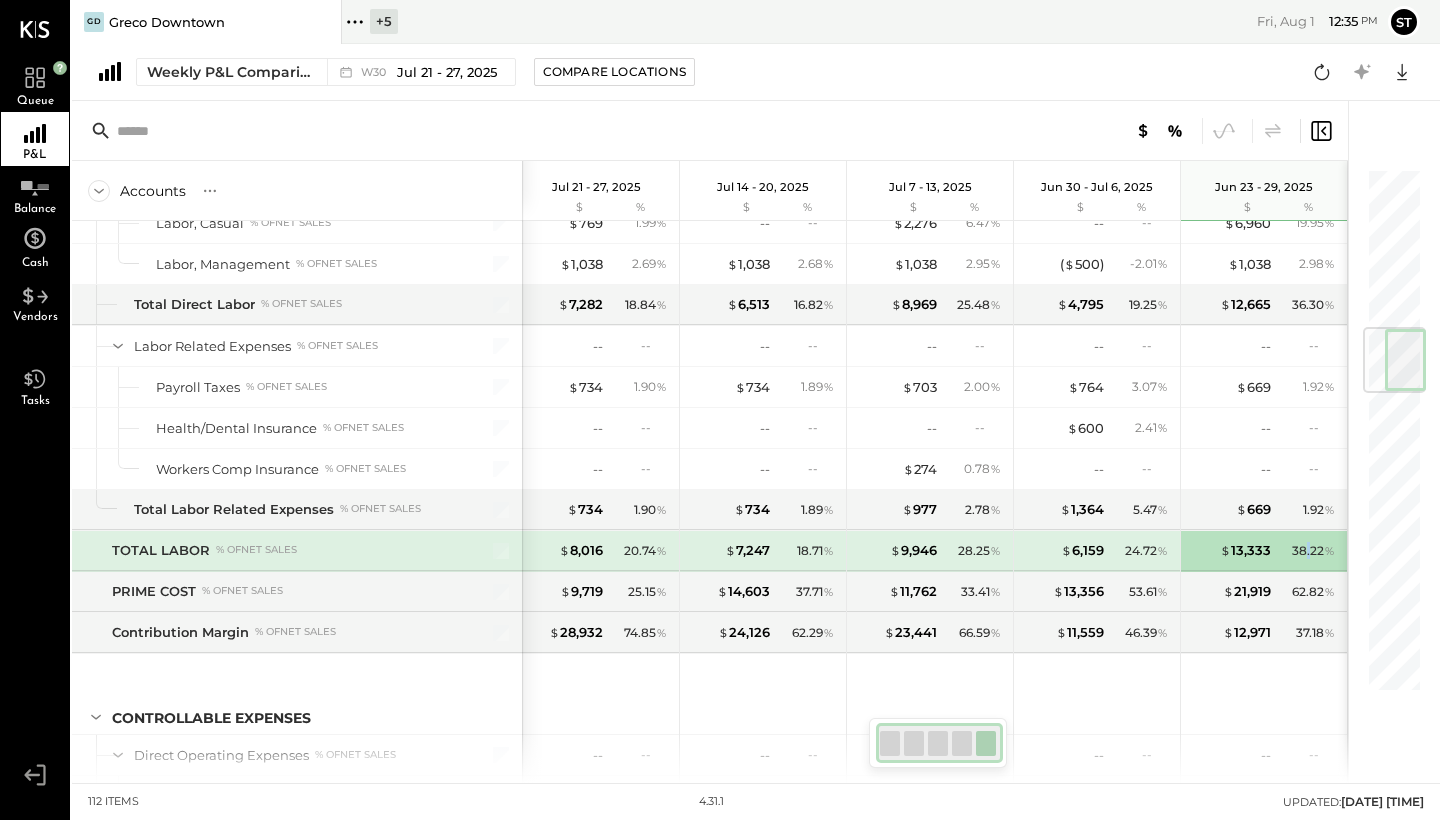 click on "38.22 %" at bounding box center [1313, 551] 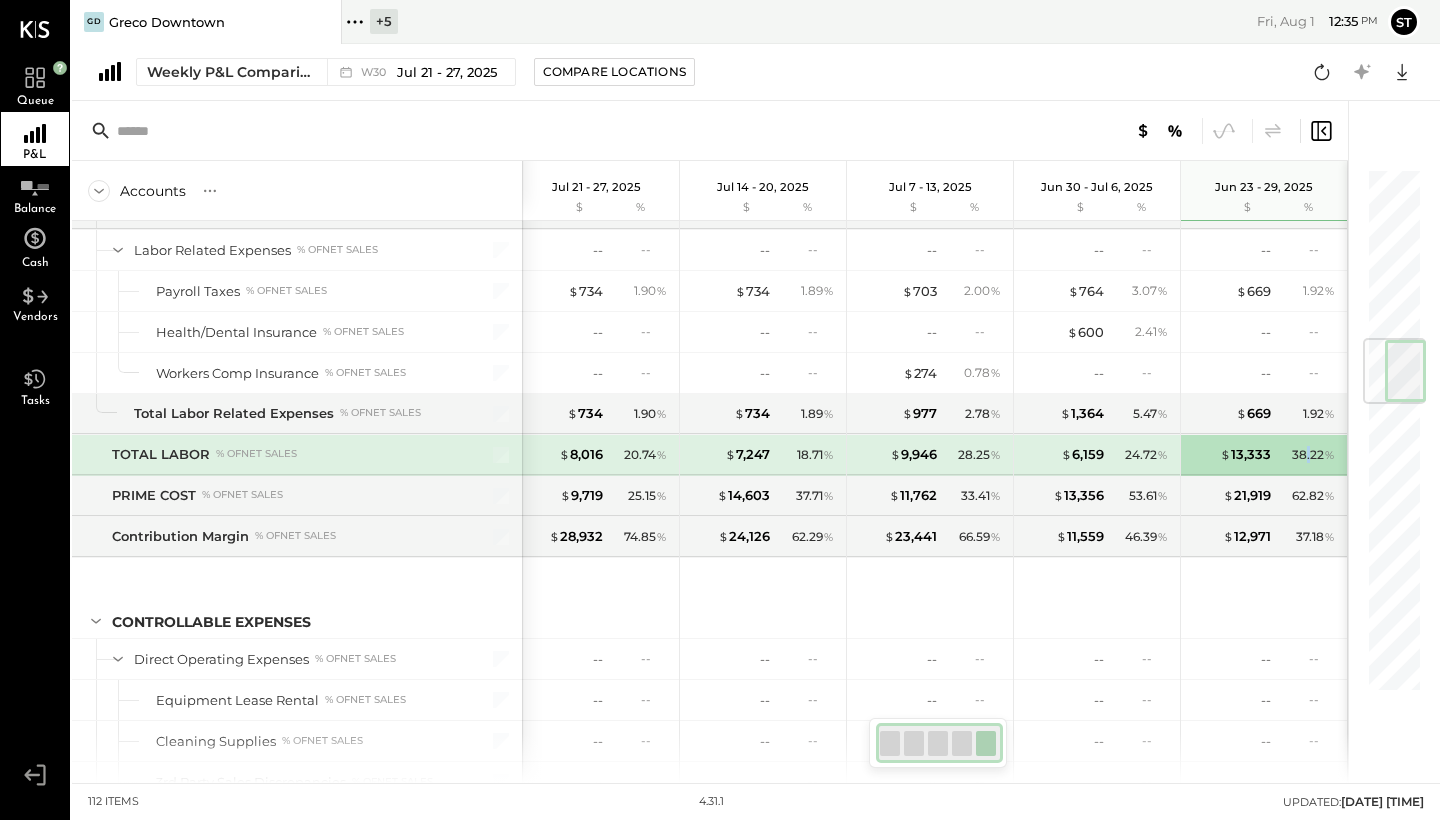 scroll, scrollTop: 1464, scrollLeft: 0, axis: vertical 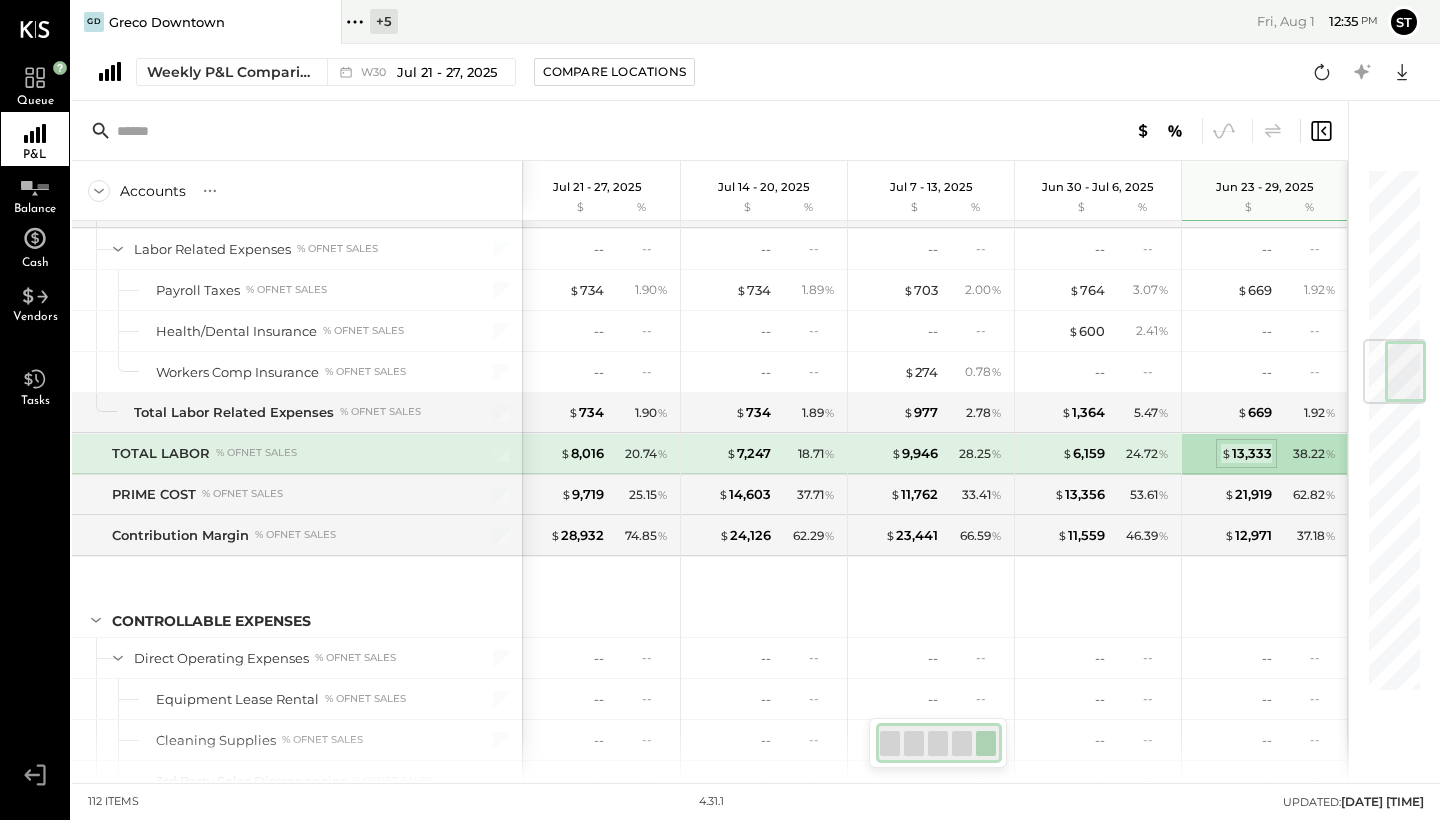 click on "$ 13,333" at bounding box center (1246, 453) 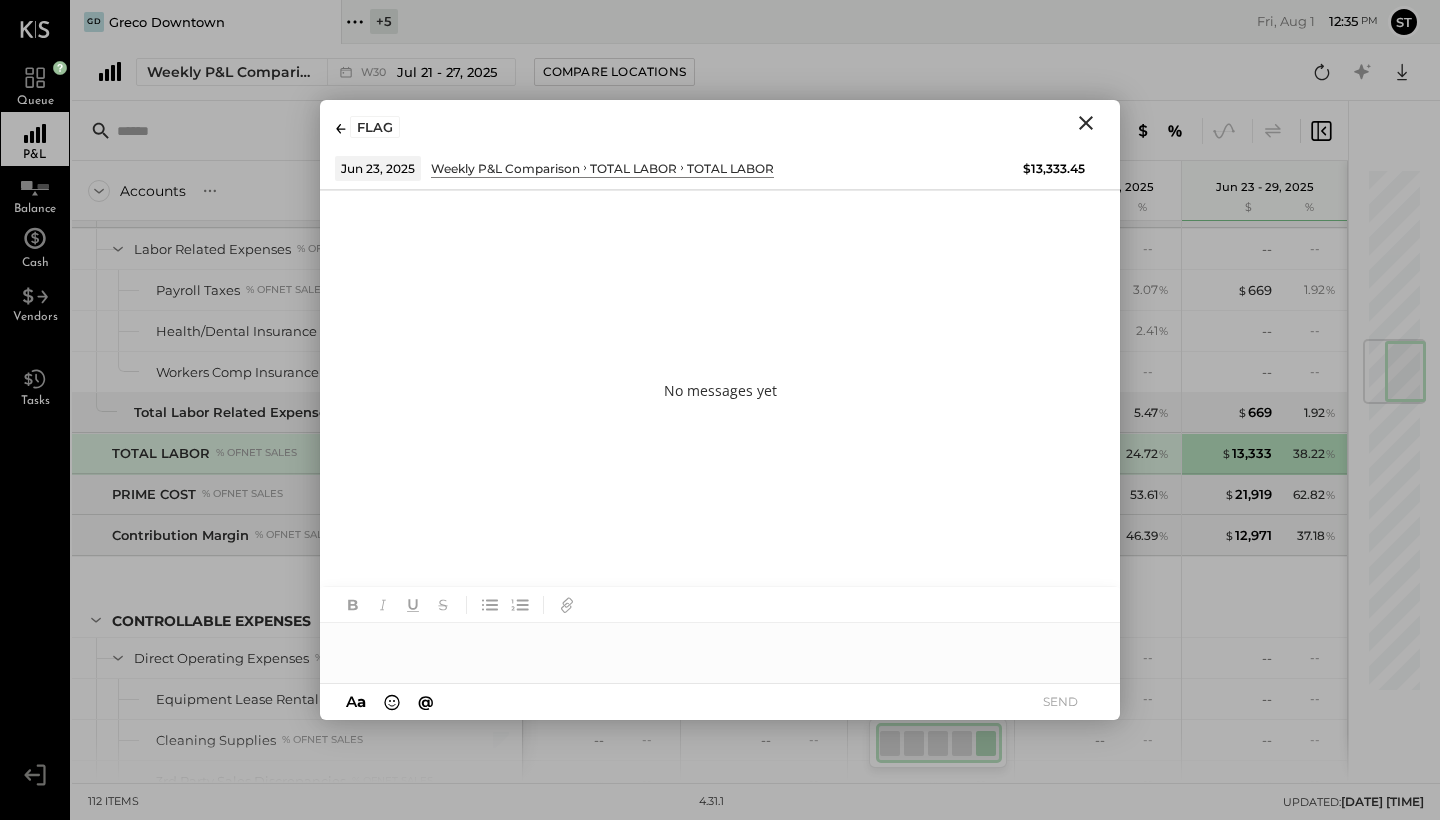 click 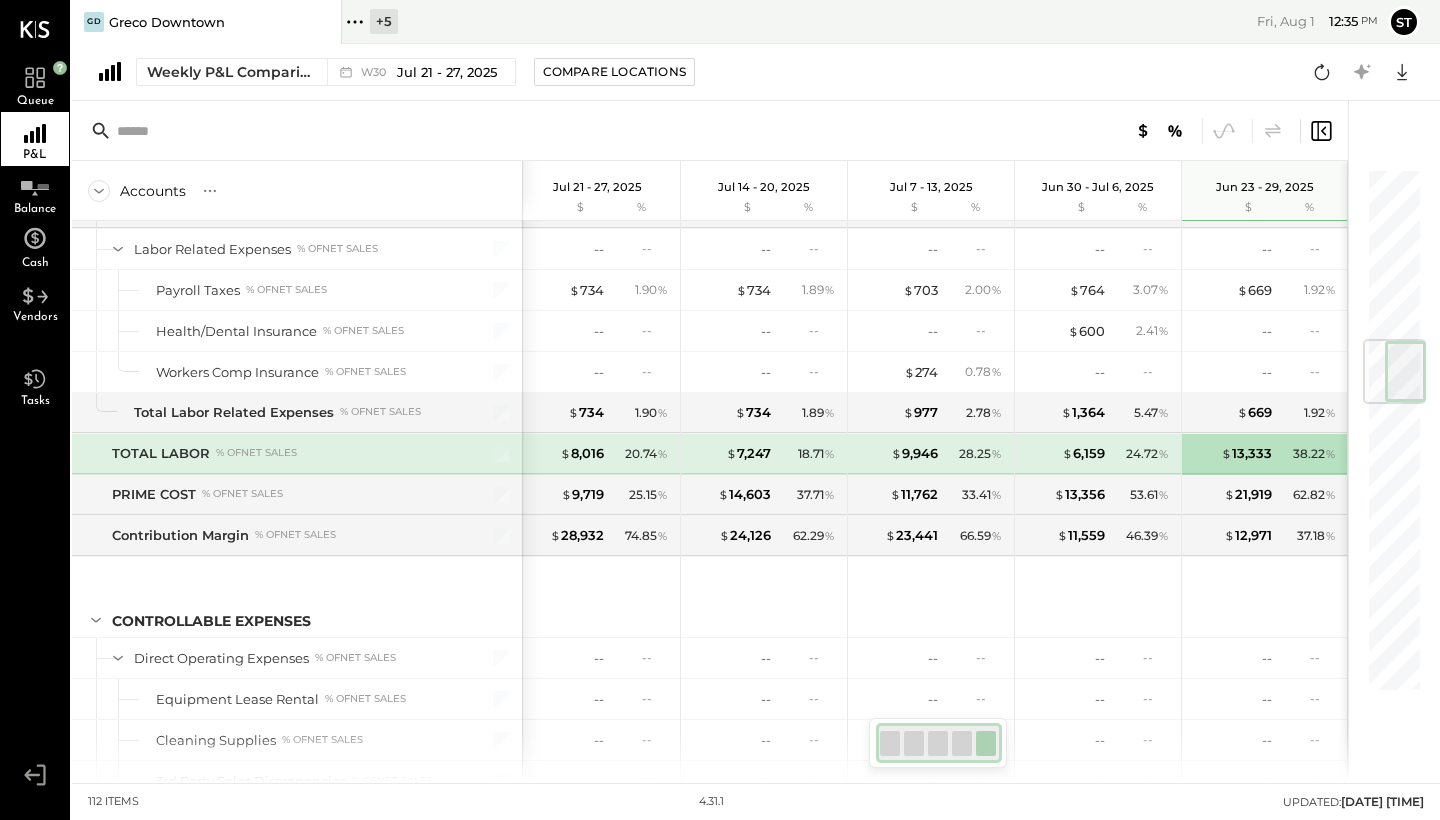click on "38.22 %" at bounding box center (1314, 454) 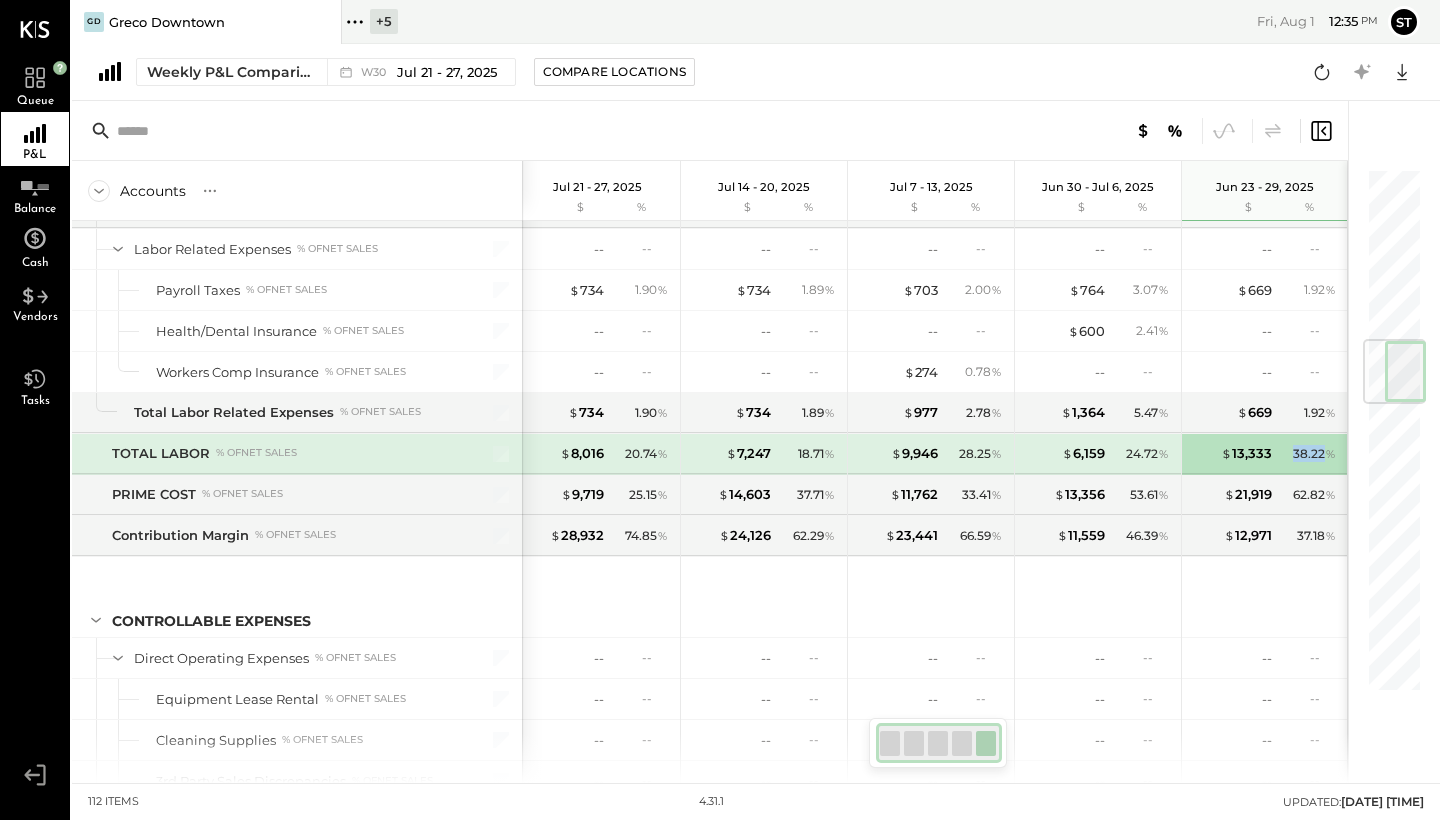 click on "38.22 %" at bounding box center (1314, 454) 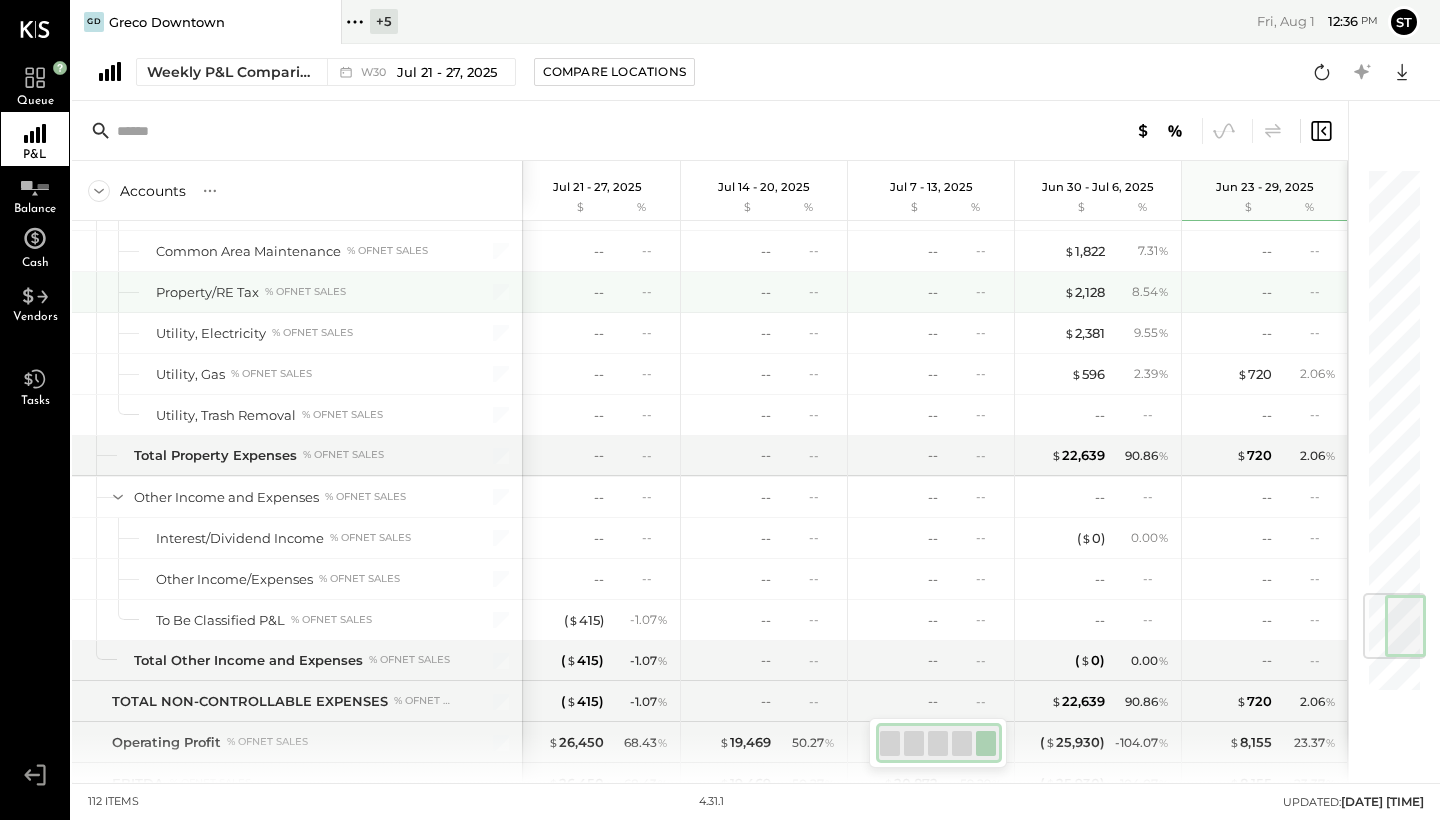 scroll, scrollTop: 3908, scrollLeft: 0, axis: vertical 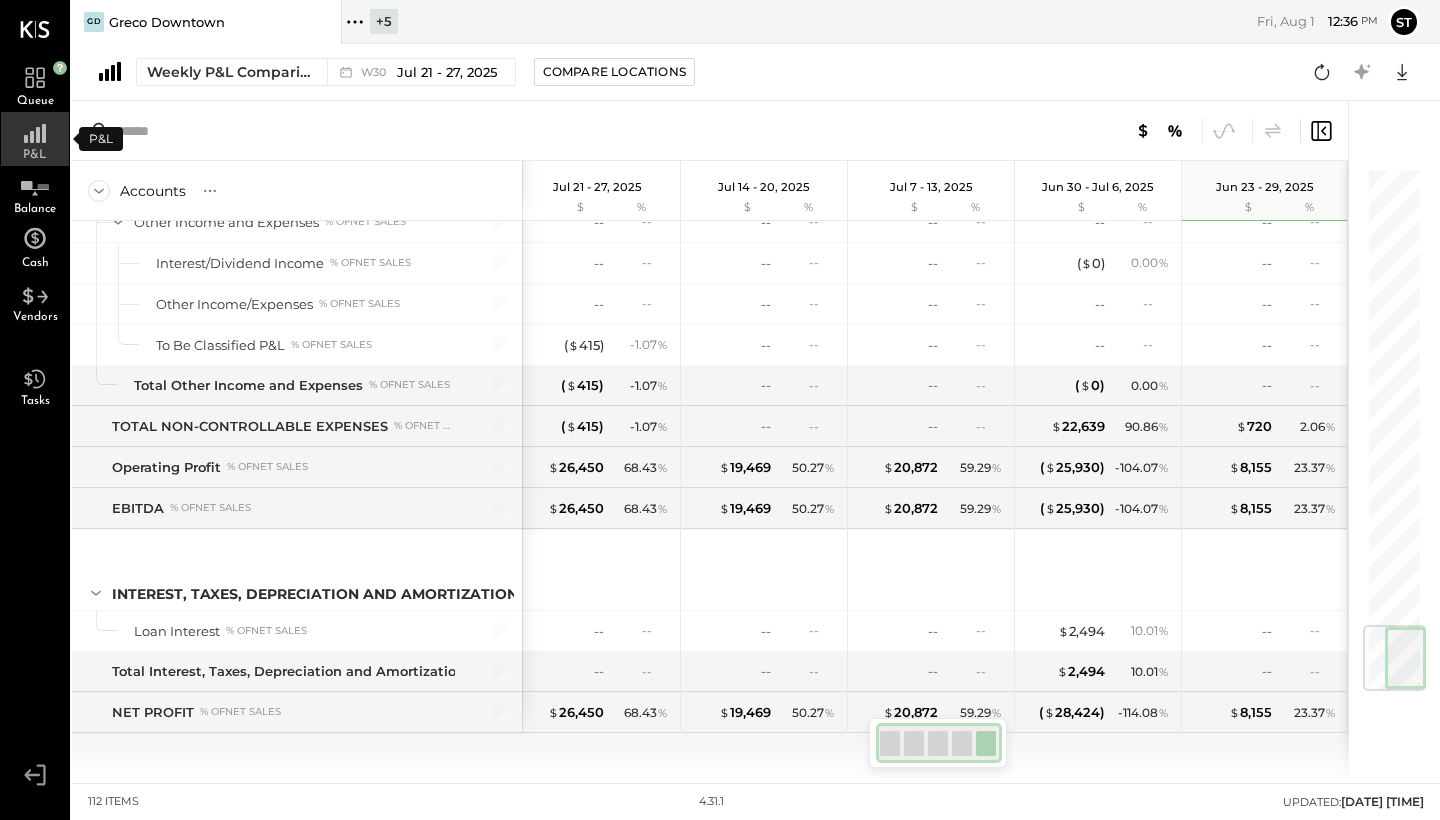 click 